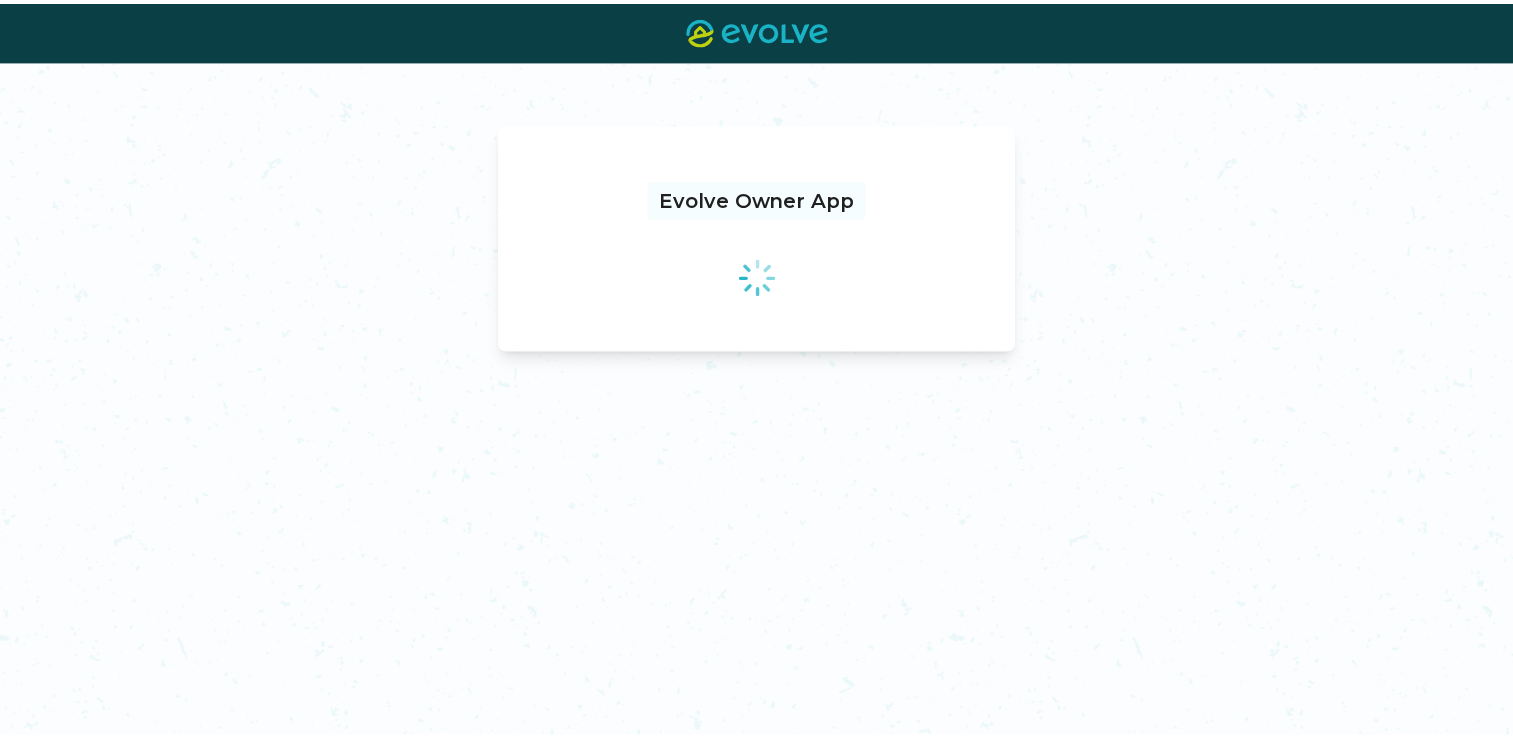 scroll, scrollTop: 0, scrollLeft: 0, axis: both 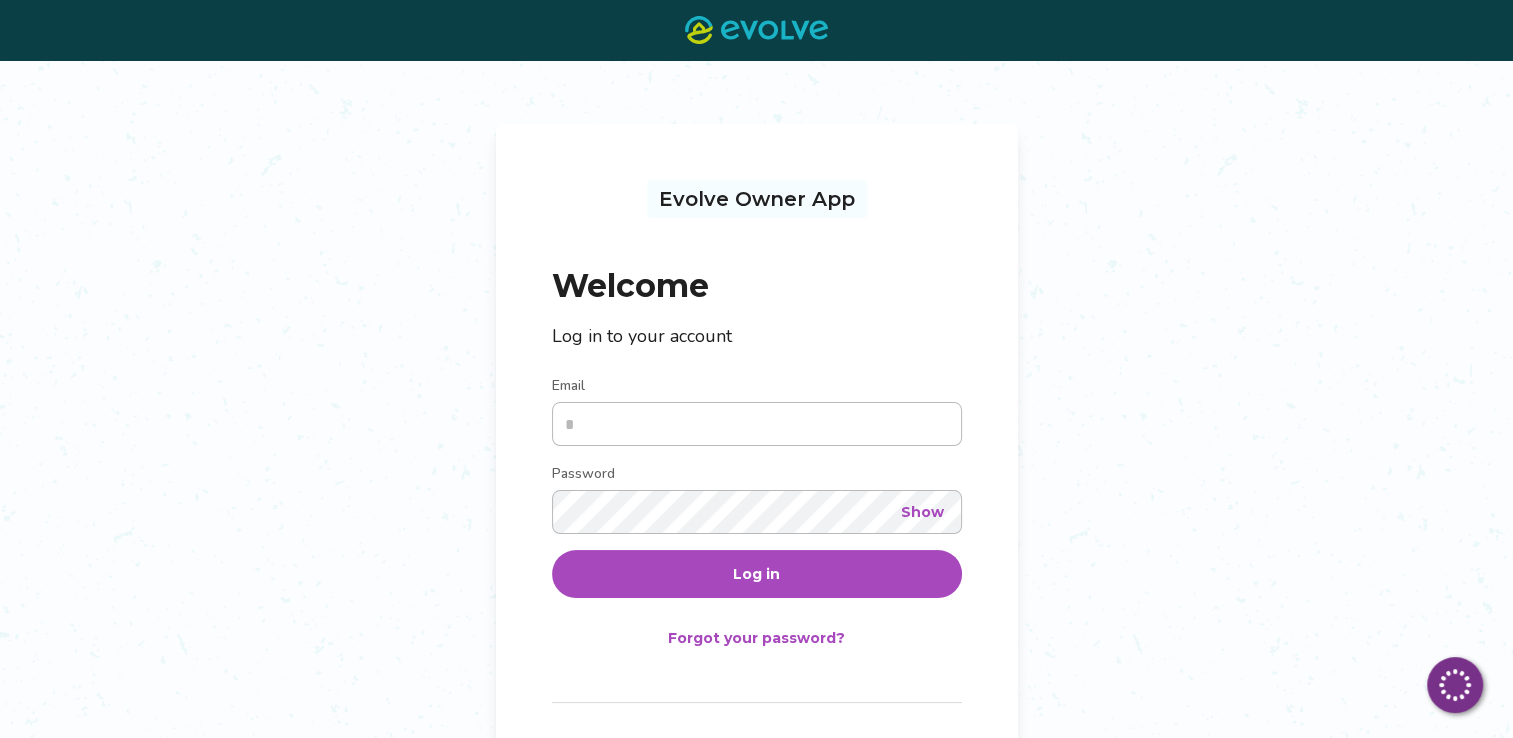 click on "Email" at bounding box center [757, 424] 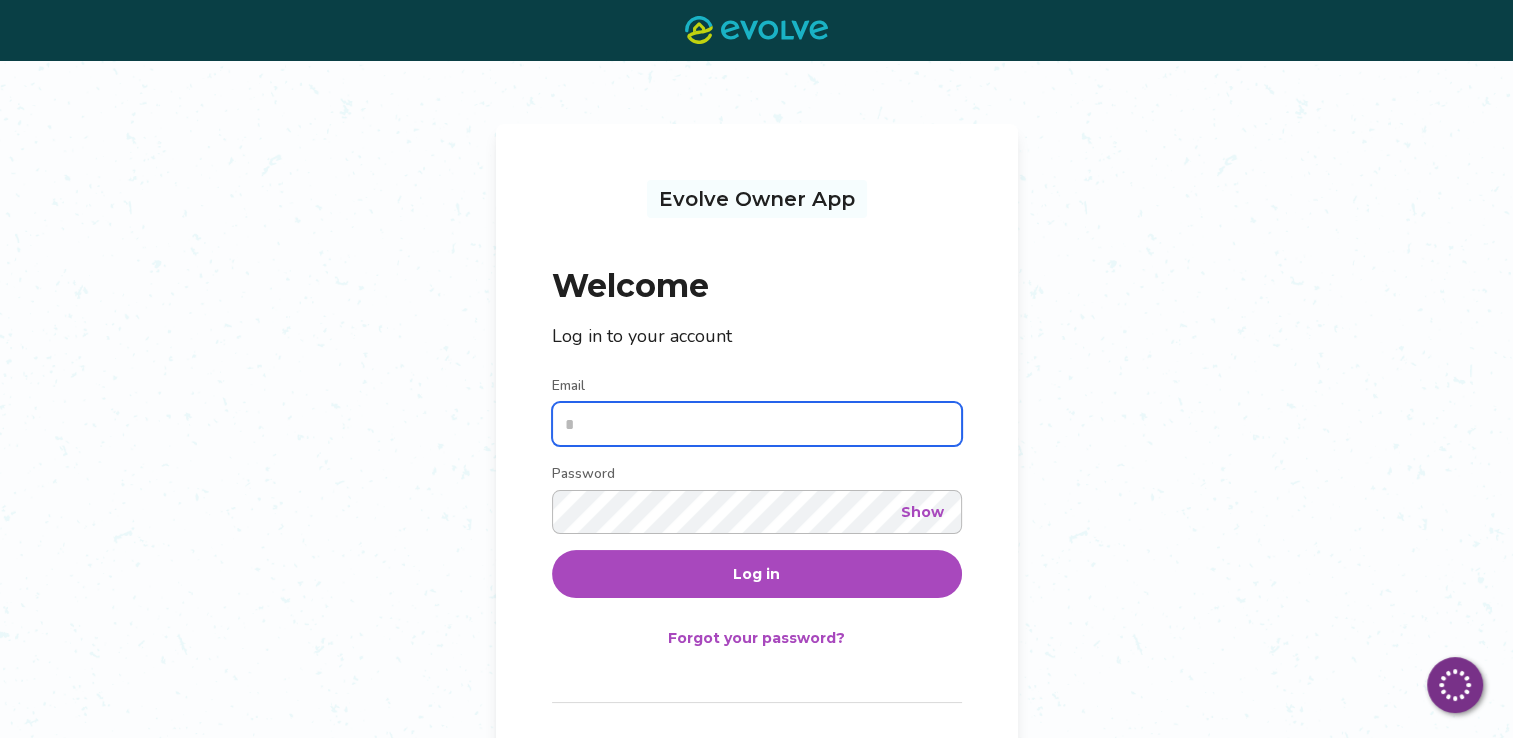 click on "Email" at bounding box center [757, 424] 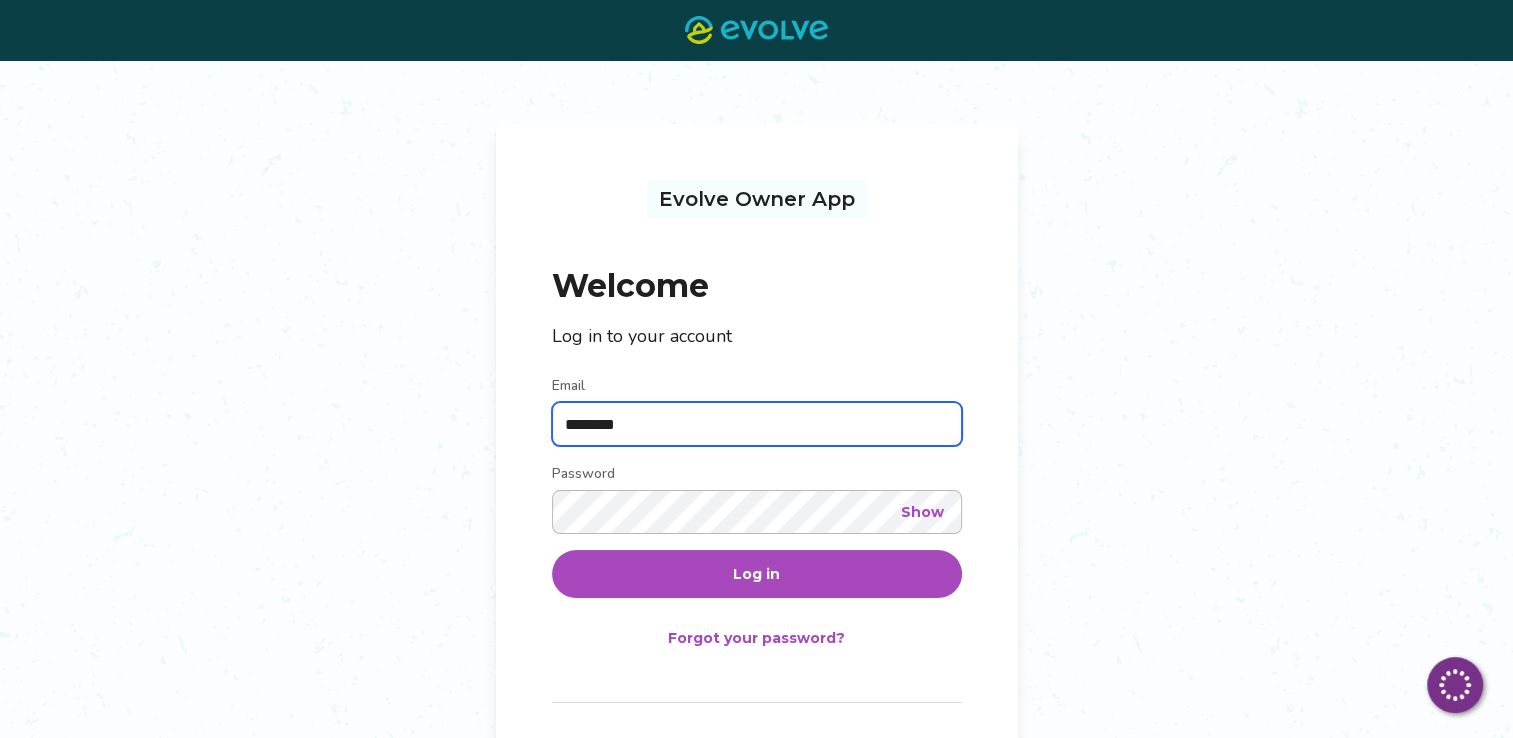 type on "**********" 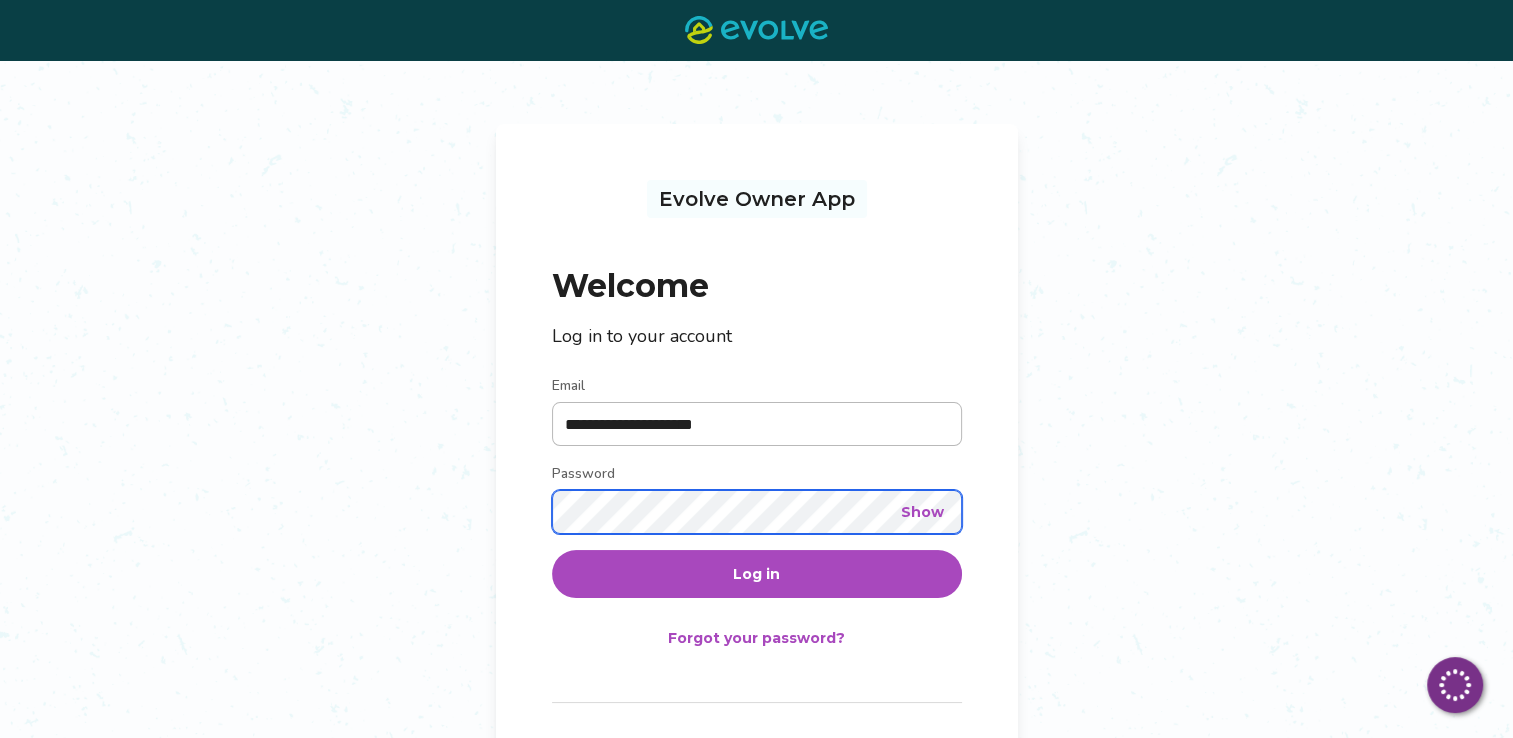 click on "Log in" at bounding box center [757, 574] 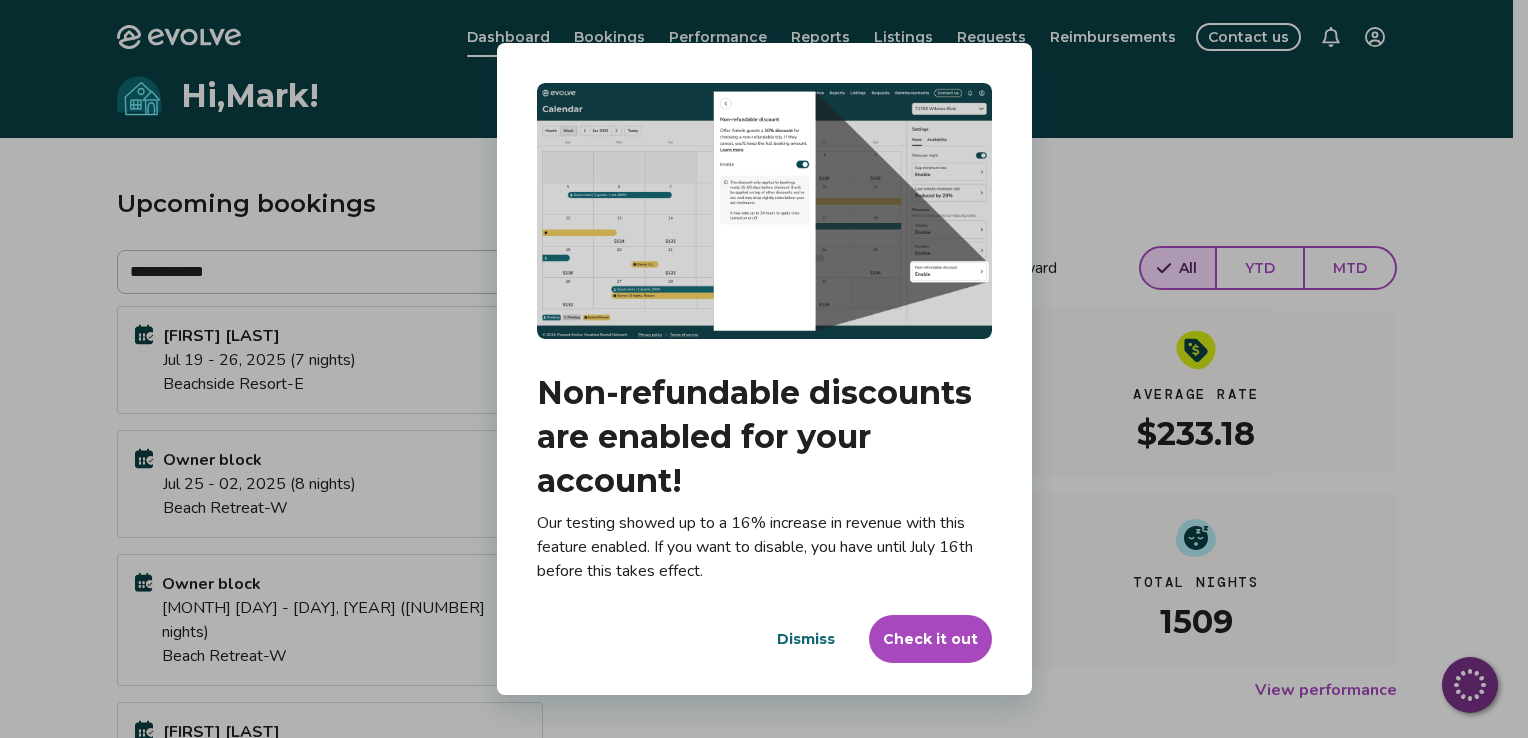 click on "Dismiss" at bounding box center (806, 639) 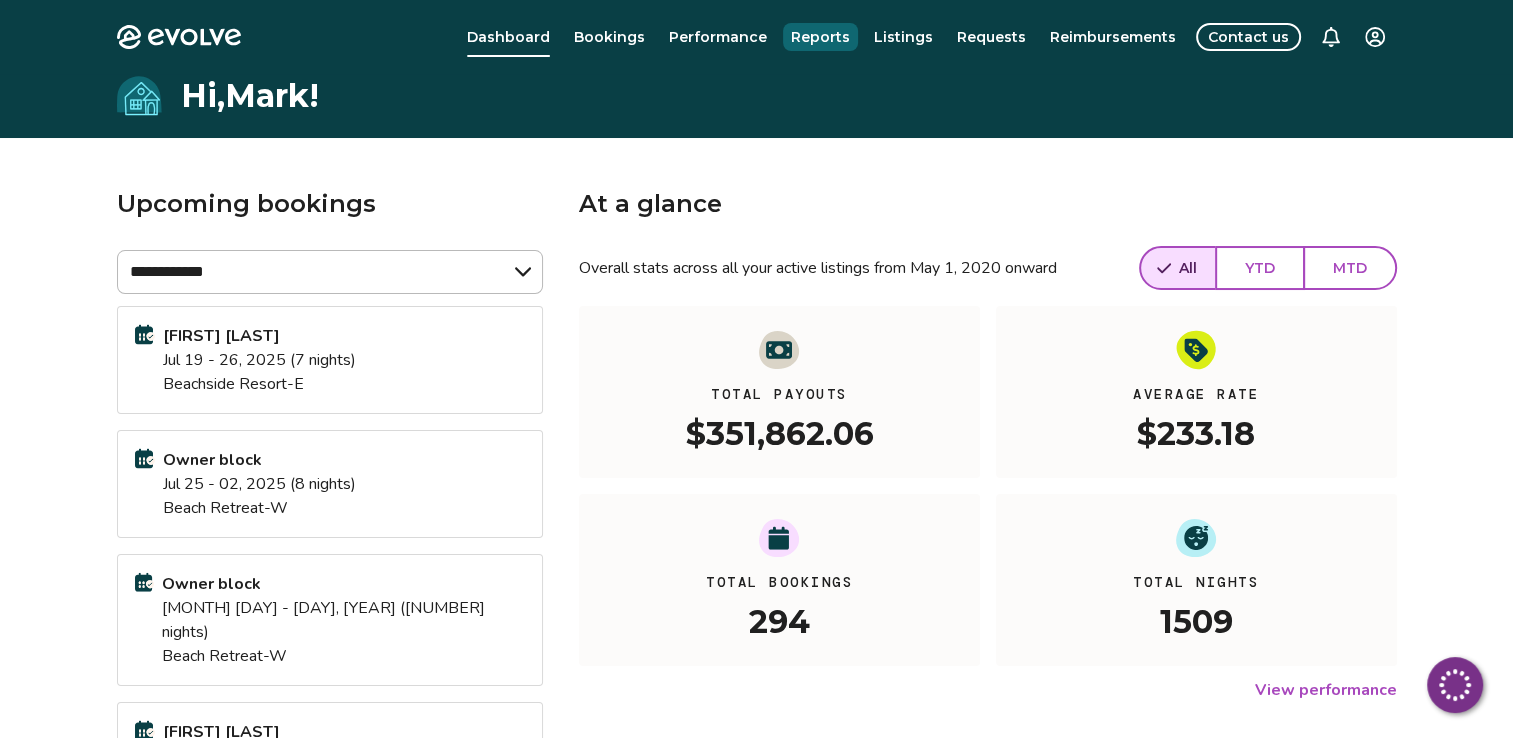 click on "Reports" at bounding box center [820, 37] 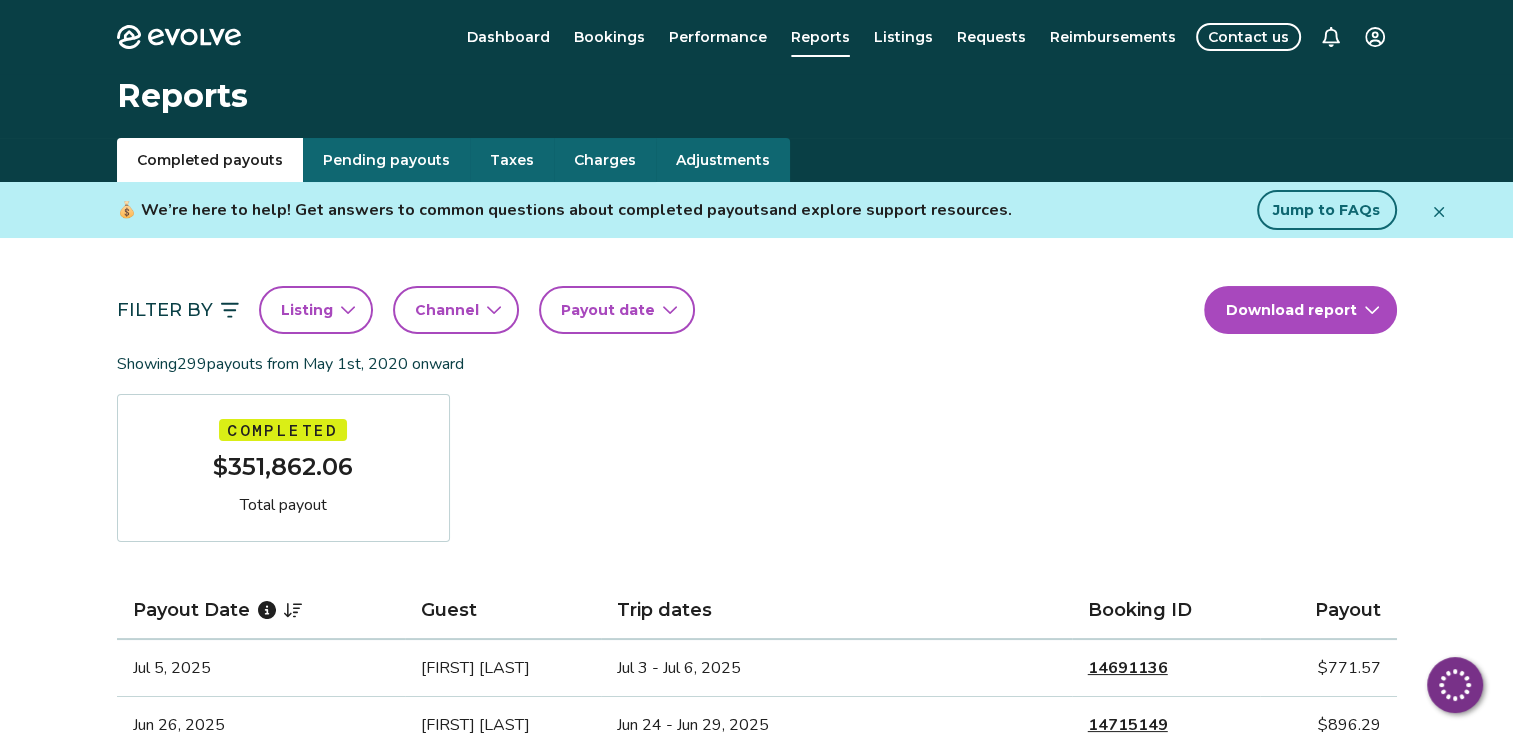 click on "Payout date" at bounding box center (608, 310) 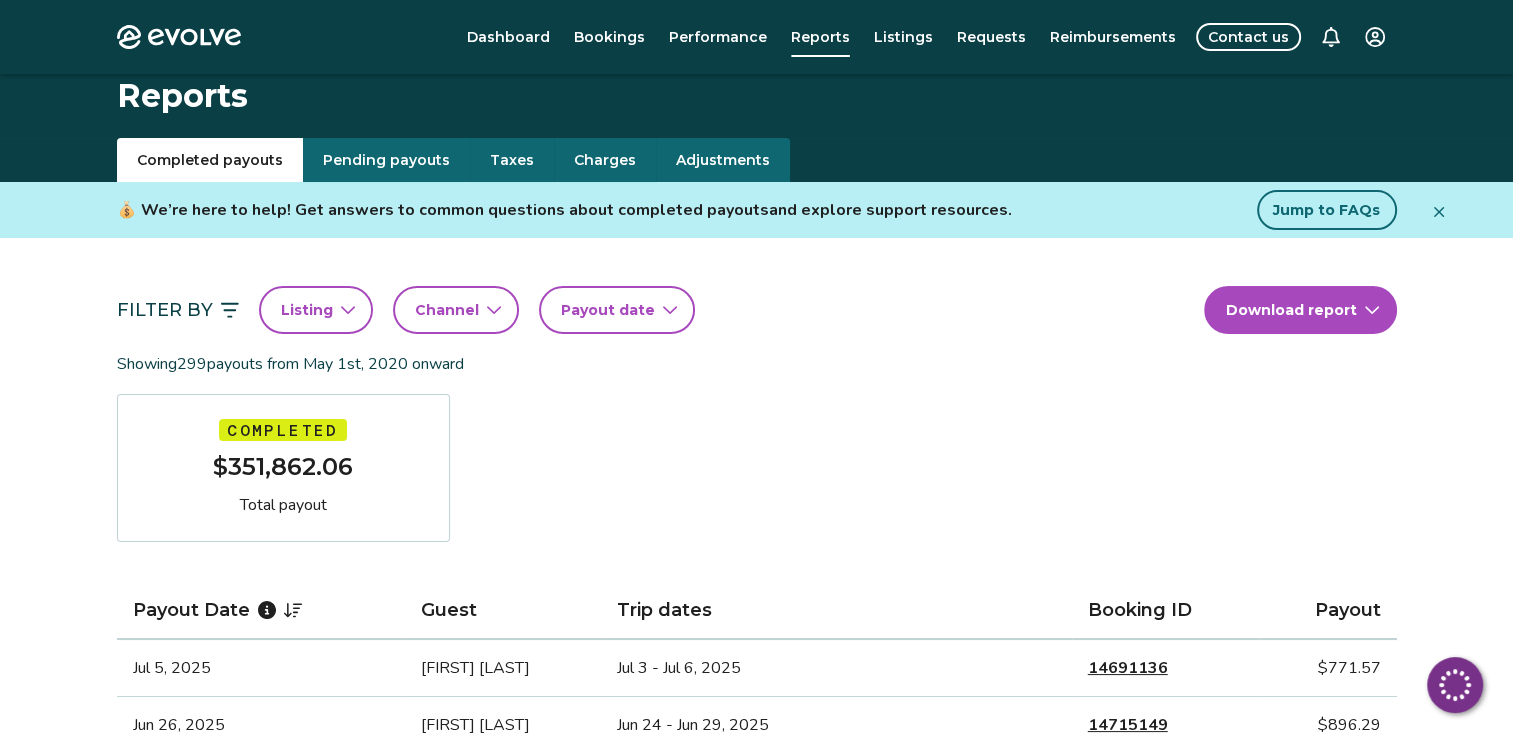 scroll, scrollTop: 82, scrollLeft: 0, axis: vertical 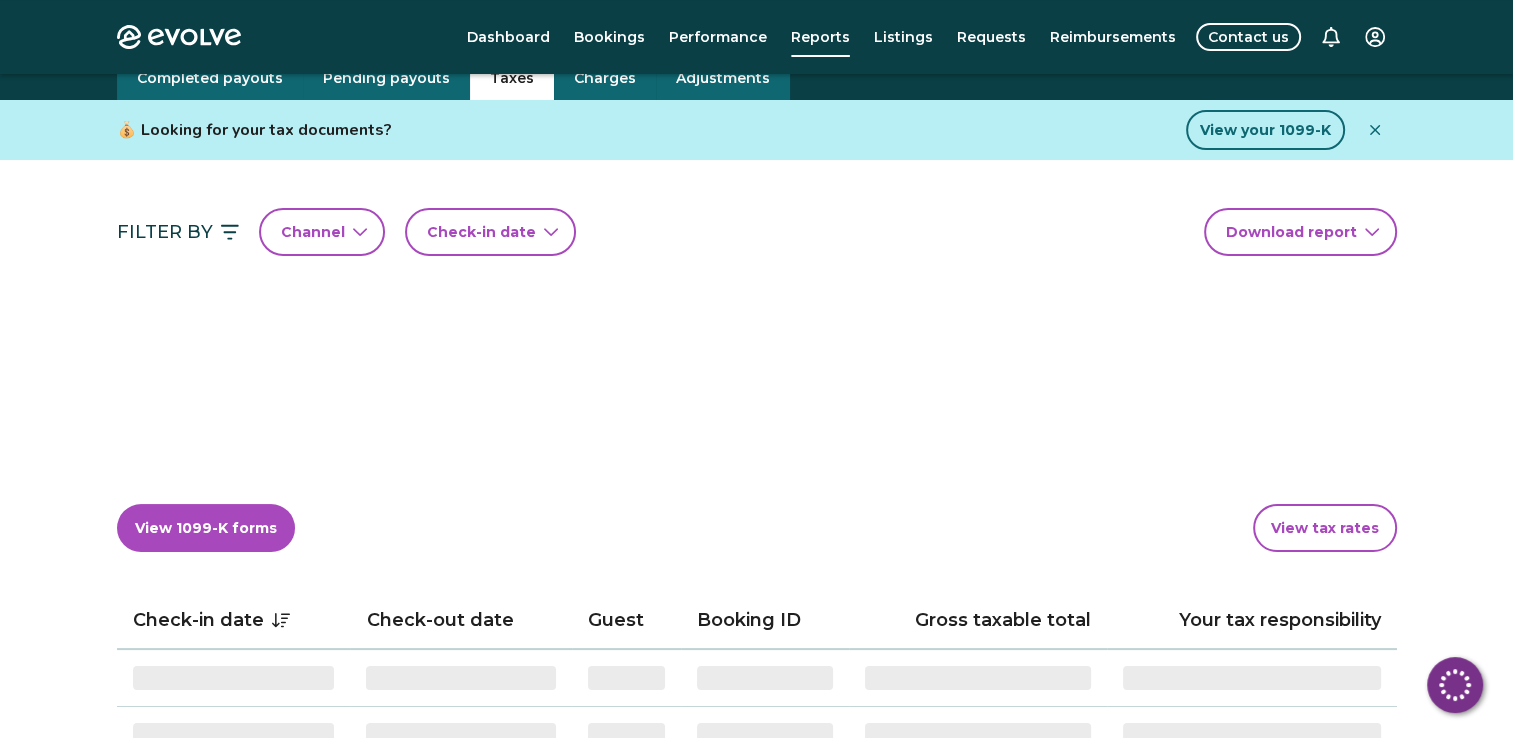 click on "Taxes" at bounding box center [512, 78] 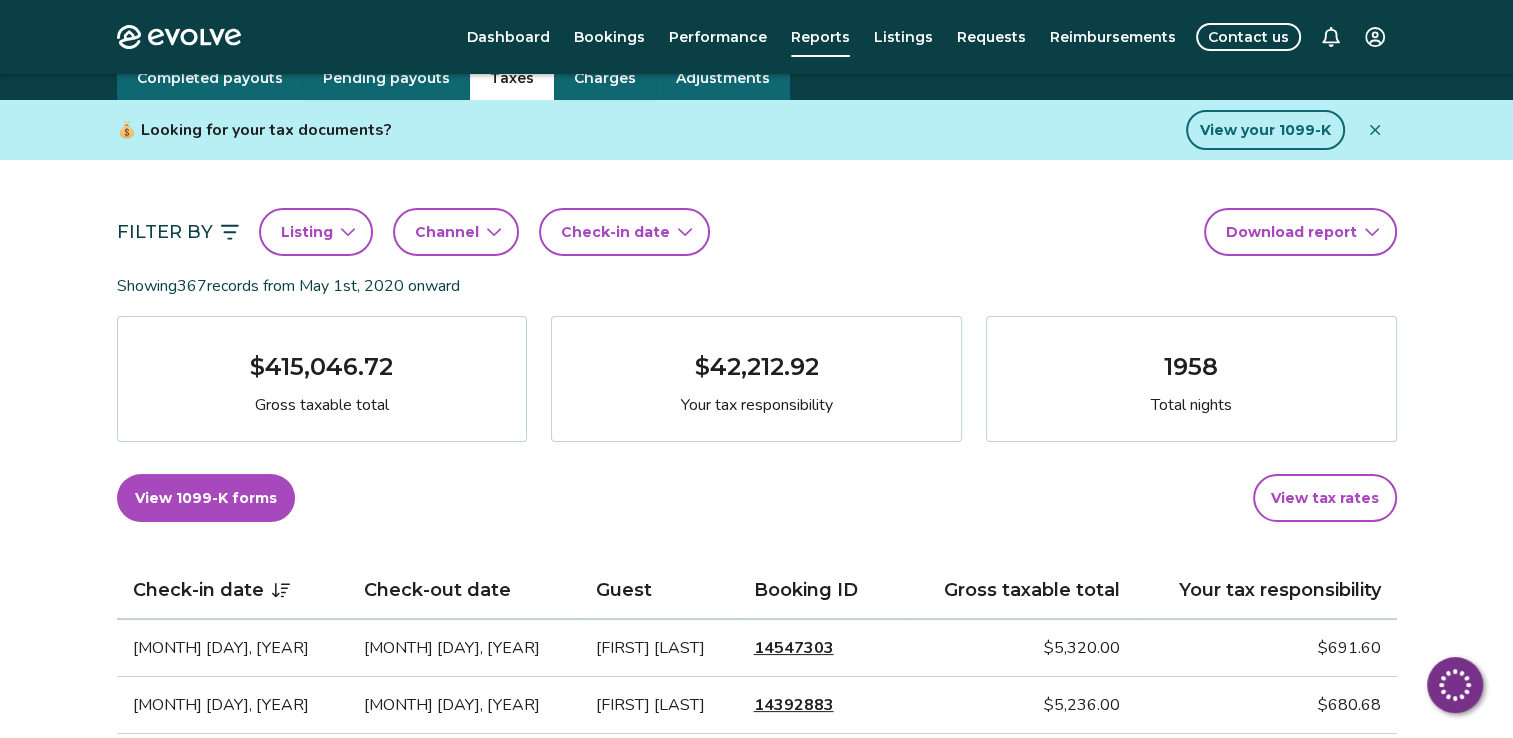 click on "Check-in date" at bounding box center [615, 232] 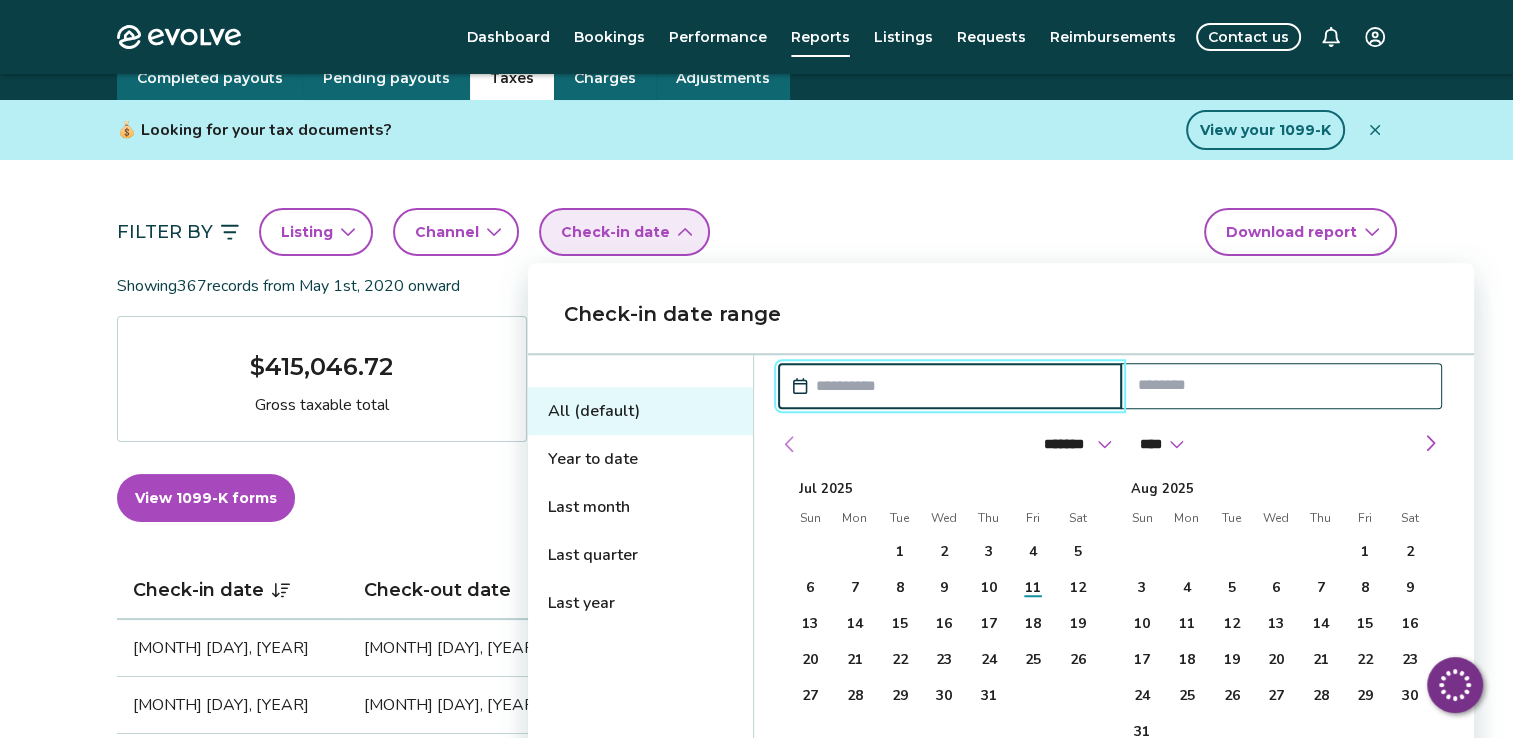 click at bounding box center (790, 444) 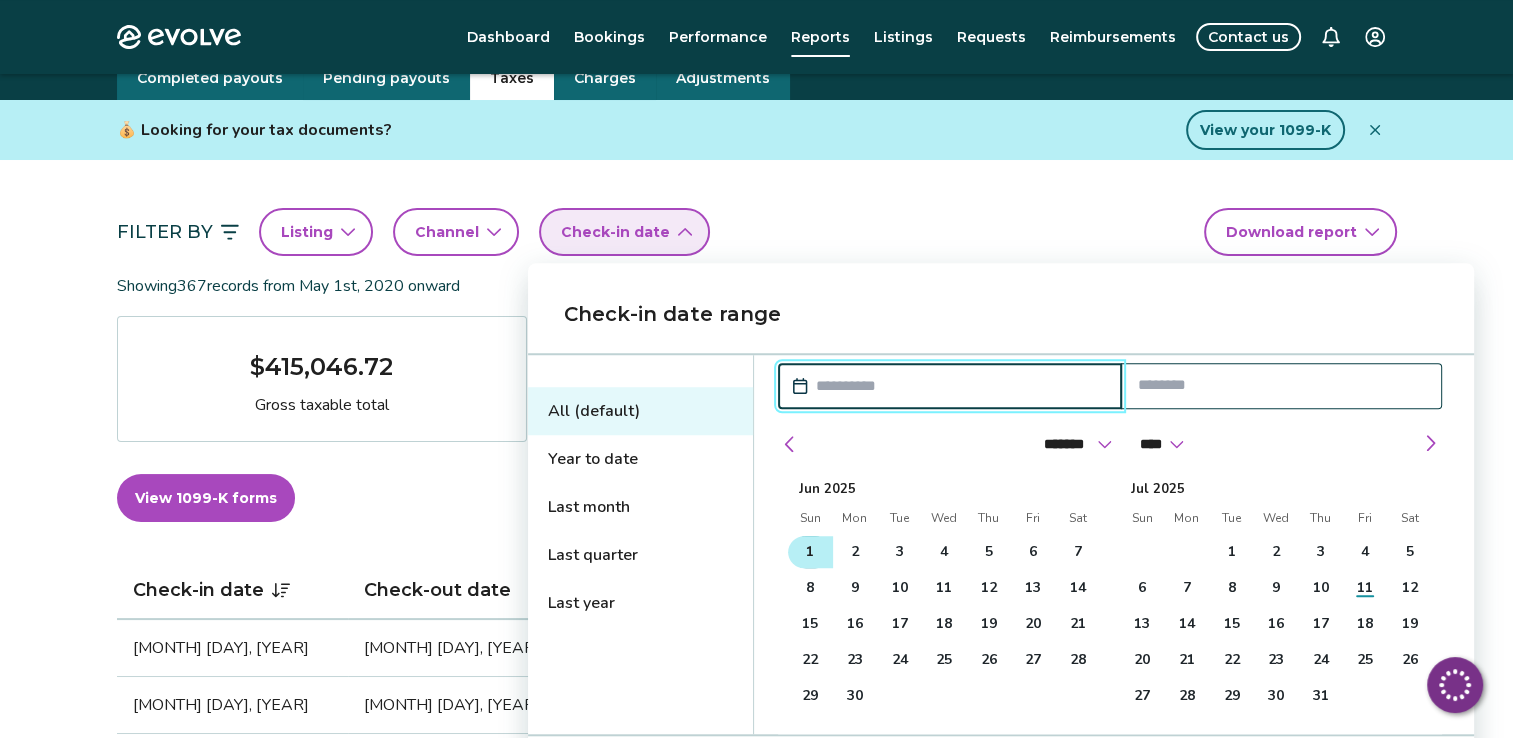 click on "1" at bounding box center [810, 552] 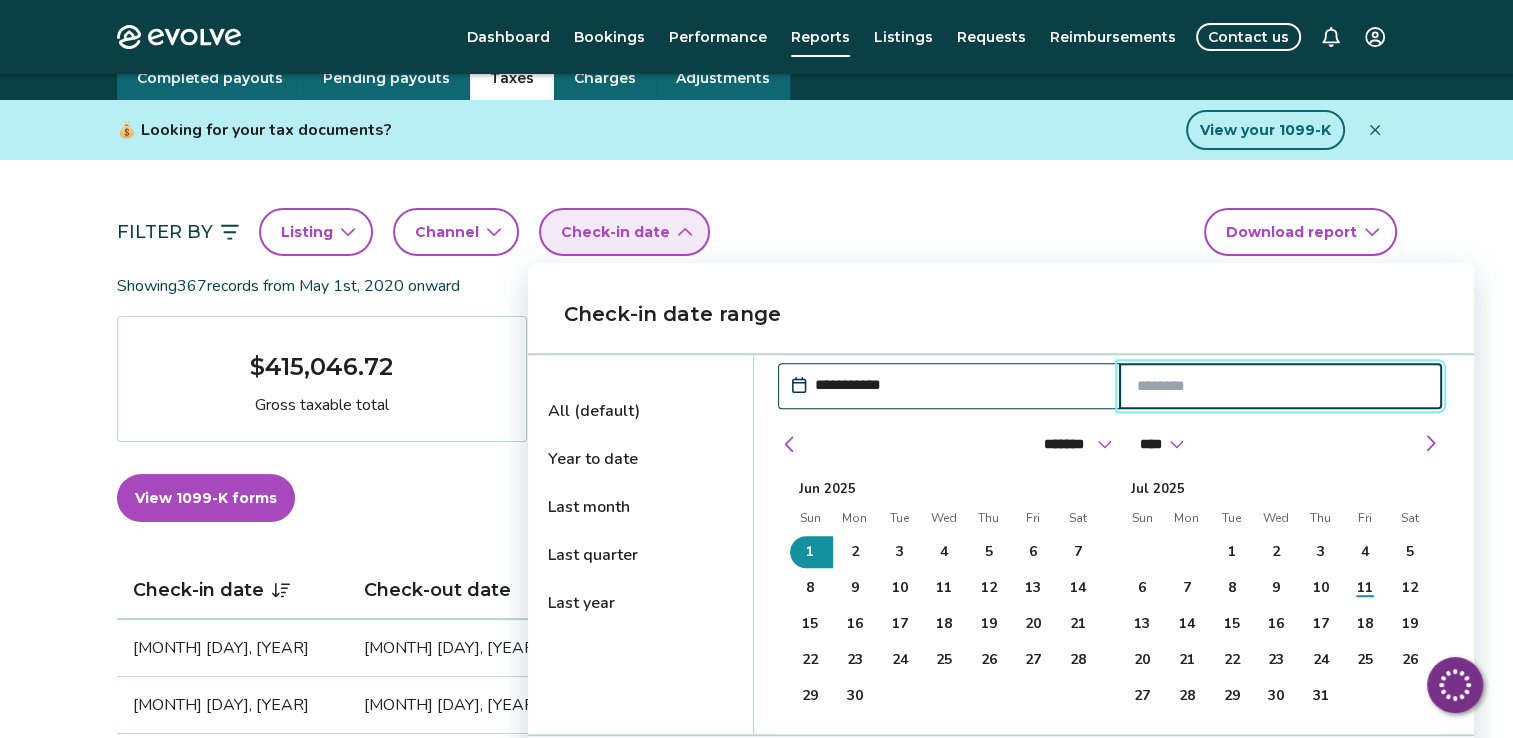 drag, startPoint x: 1228, startPoint y: 368, endPoint x: 1211, endPoint y: 409, distance: 44.38468 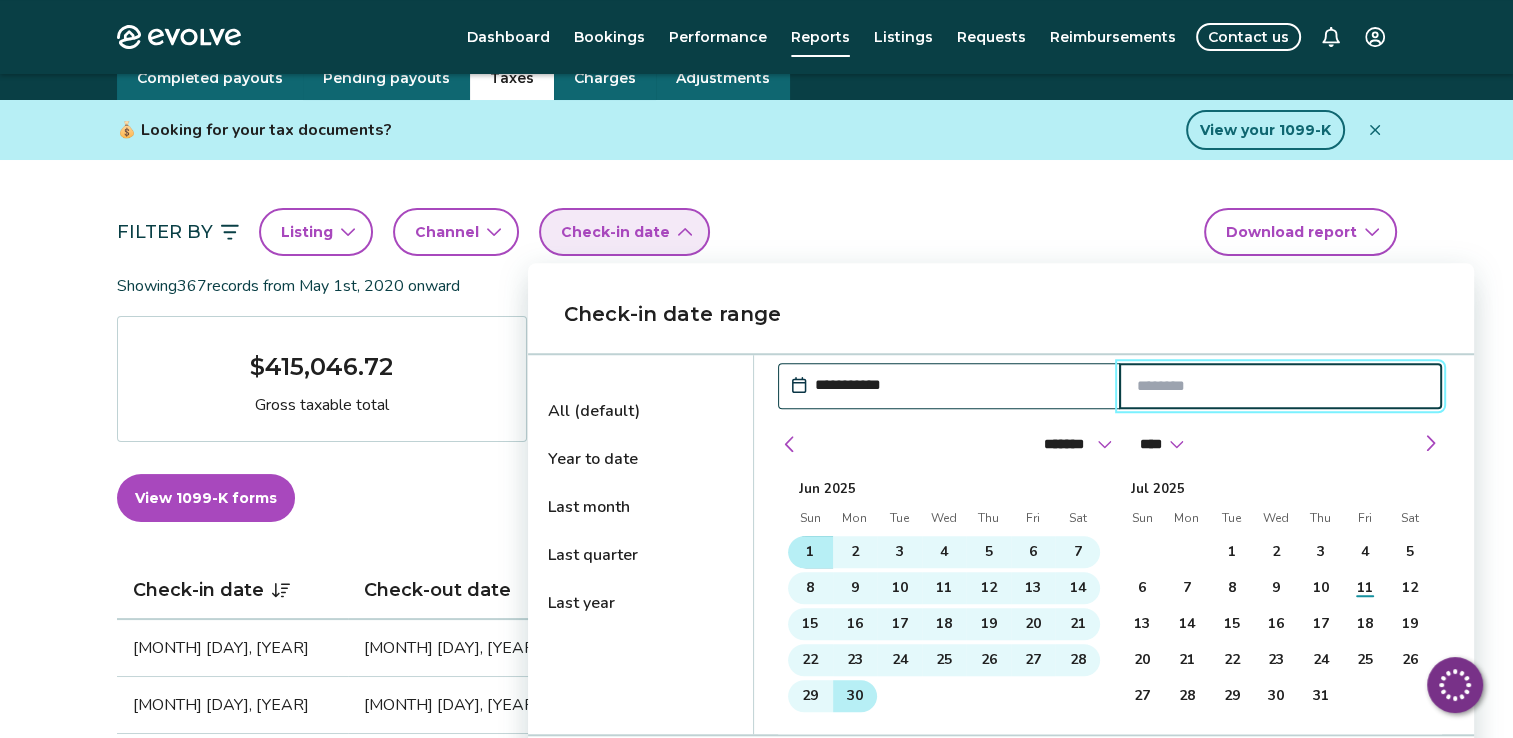 click on "30" at bounding box center (855, 696) 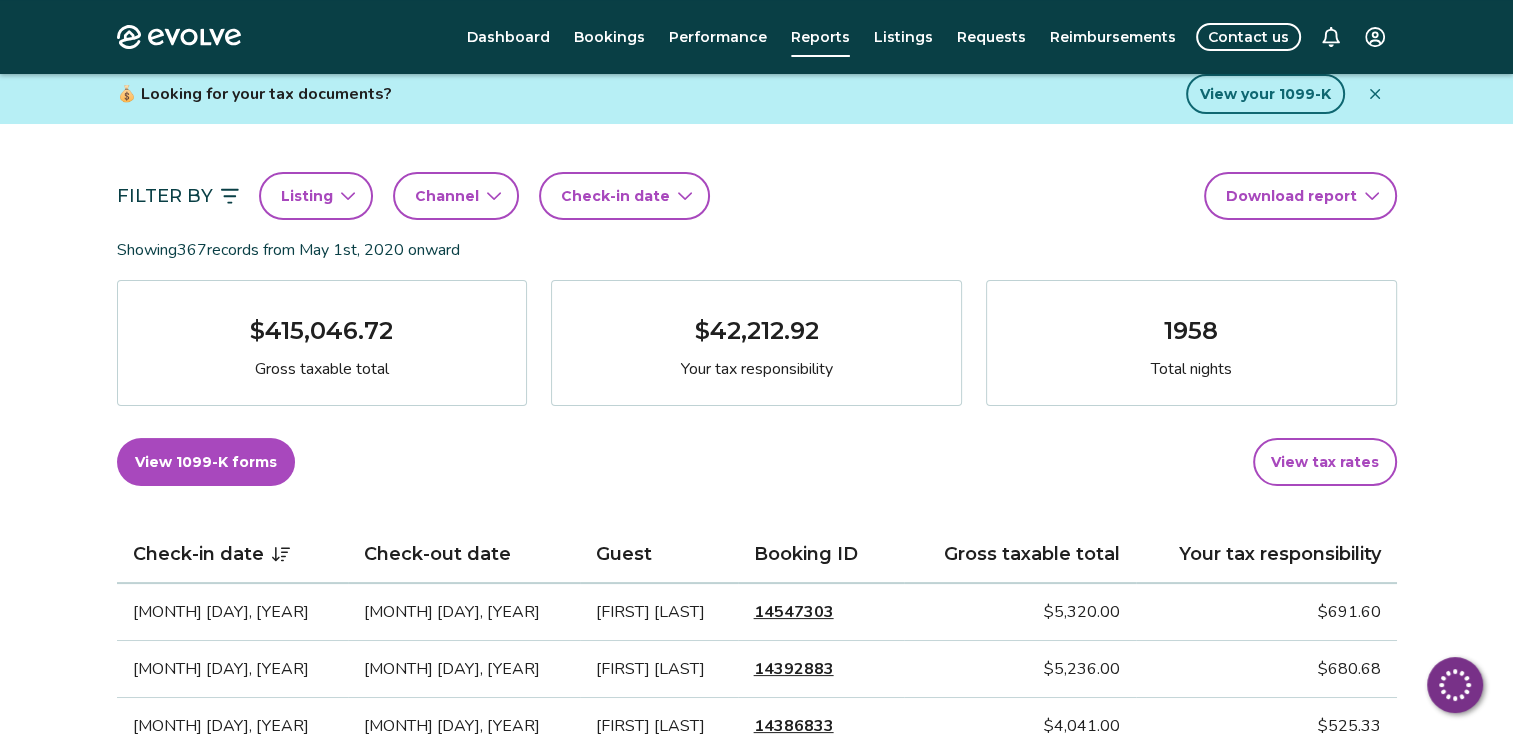 scroll, scrollTop: 137, scrollLeft: 0, axis: vertical 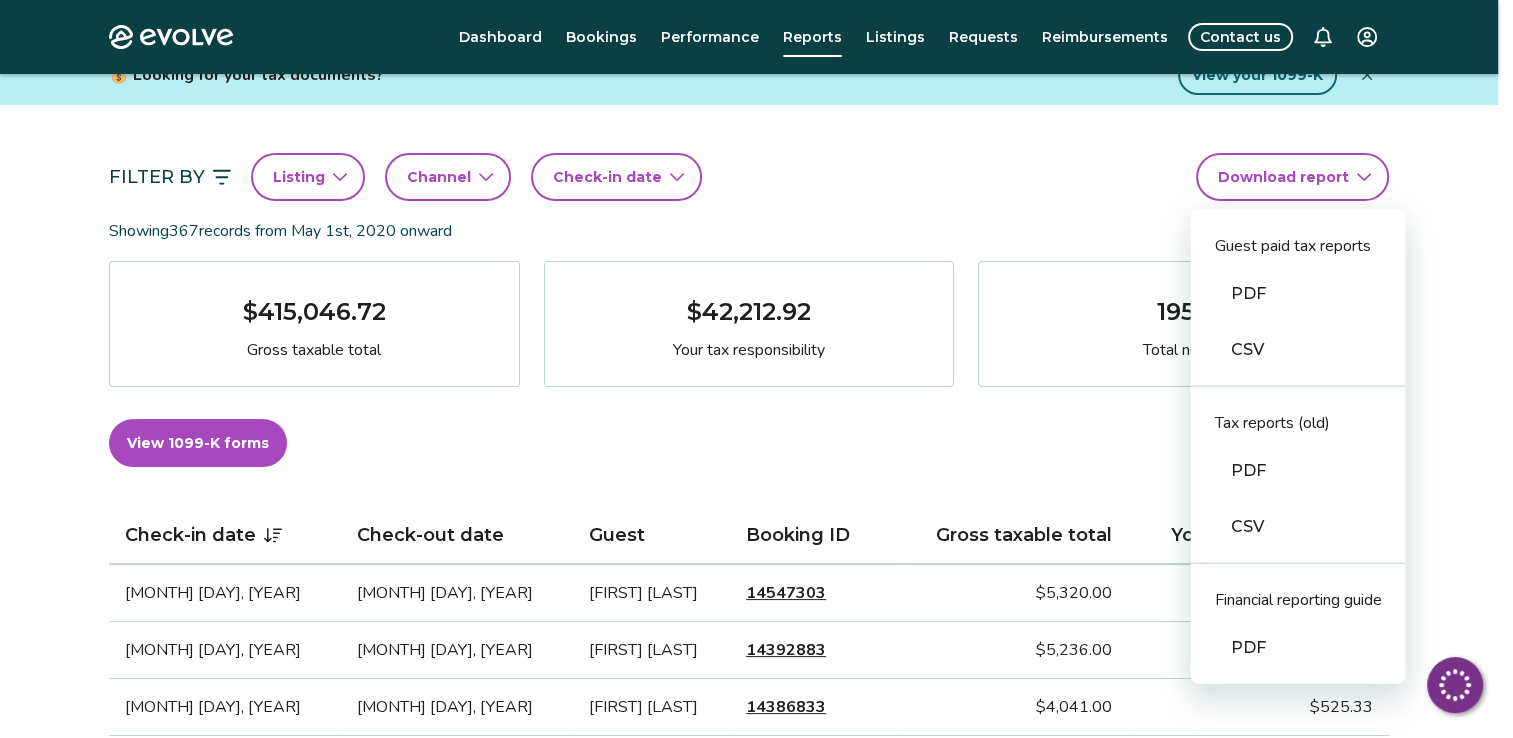 click on "Evolve Dashboard Bookings Performance Reports Listings Requests Reimbursements Contact us Reports Completed payouts Pending payouts Taxes Charges Adjustments 💰 Looking for your tax documents? View your 1099-K Filter By  Listing Channel Check-in date Download   report Guest paid tax reports PDF CSV Tax reports (old) PDF CSV Financial reporting guide PDF Showing  [NUMBER]  records    from [MONTH] [DAY], [YEAR] onward [CURRENCY][AMOUNT] Gross taxable total [CURRENCY][AMOUNT] Your tax responsibility [NUMBER] Total nights View 1099-K forms View tax rates Check-in date Check-out date Guest Booking ID Gross taxable total Your tax responsibility [MONTH] [DAY], [YEAR] [MONTH] [DAY], [YEAR] [FIRST] [LAST] [NUMBER] [CURRENCY][AMOUNT] [CURRENCY][AMOUNT] [MONTH] [DAY], [YEAR] [MONTH] [DAY], [YEAR] [FIRST] [LAST] [NUMBER] [CURRENCY][AMOUNT] [CURRENCY][AMOUNT] [MONTH] [DAY], [YEAR] [MONTH] [DAY], [YEAR] [FIRST] [LAST] [NUMBER] [CURRENCY][AMOUNT] [CURRENCY][AMOUNT] [MONTH] [DAY], [YEAR] [MONTH] [DAY], [YEAR] [FIRST] [LAST] [NUMBER] [CURRENCY][AMOUNT] [CURRENCY][AMOUNT] [MONTH] [DAY], [YEAR] [MONTH] [DAY], [YEAR] [FIRST] [LAST] [NUMBER] [CURRENCY][AMOUNT] [CURRENCY][AMOUNT]" at bounding box center (756, 1227) 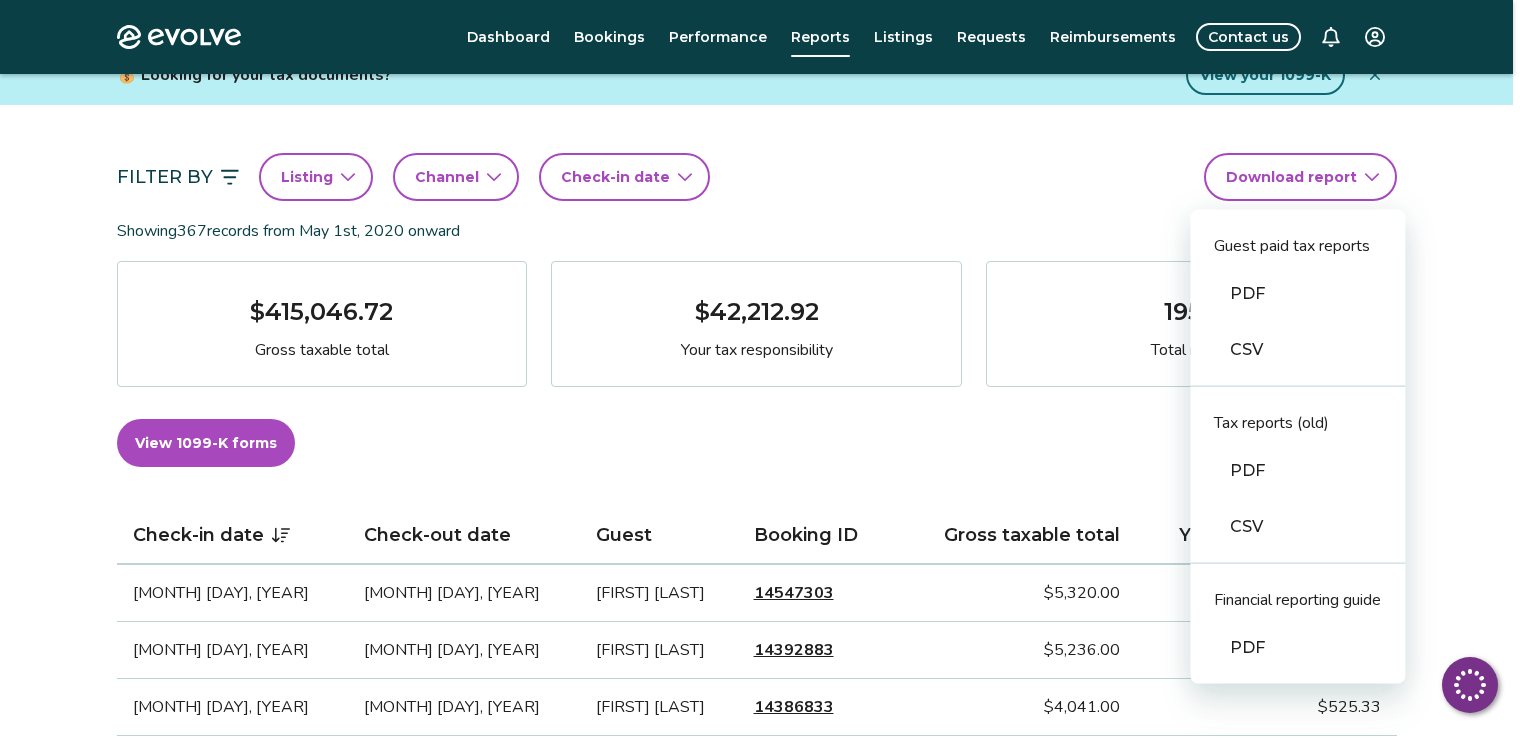 click on "CSV" at bounding box center (1297, 350) 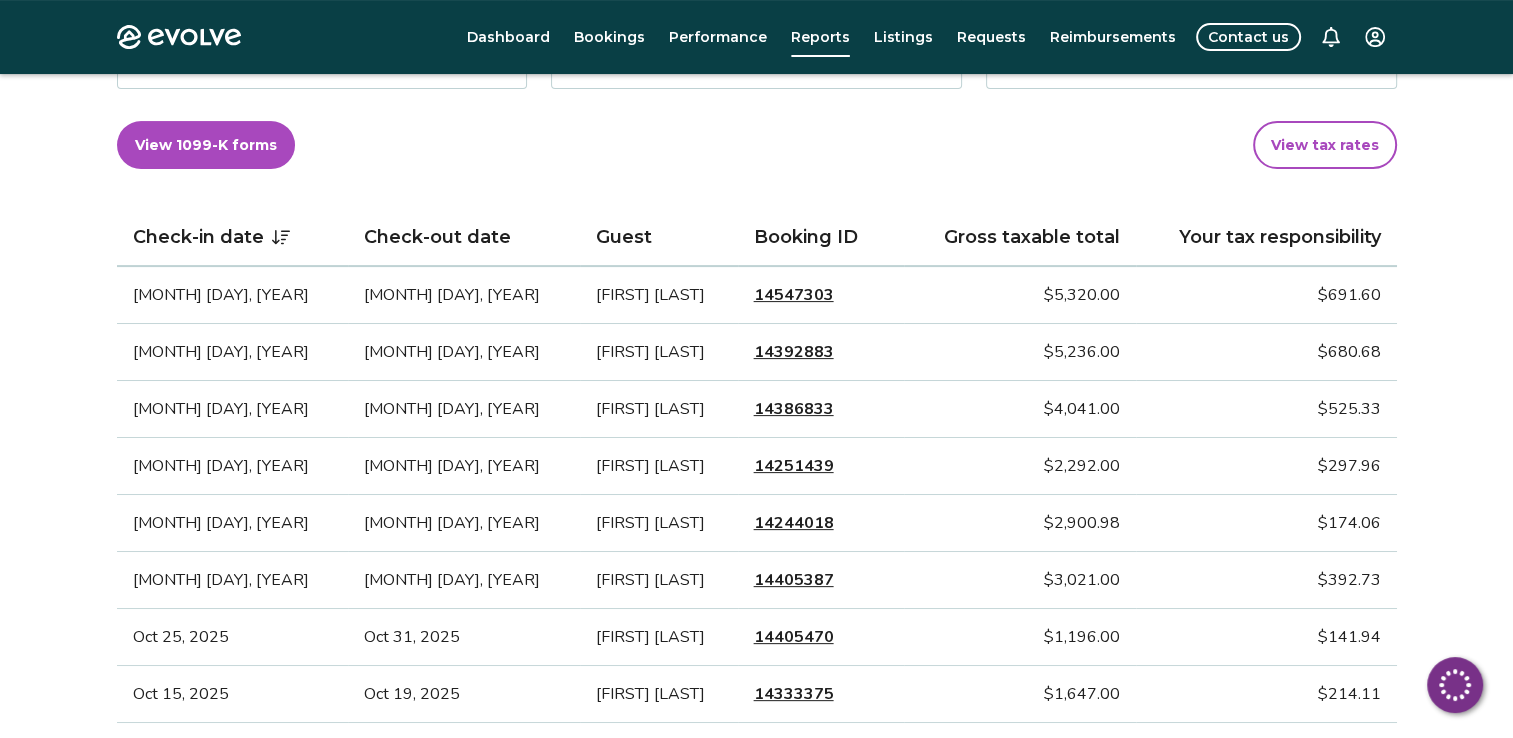 scroll, scrollTop: 0, scrollLeft: 0, axis: both 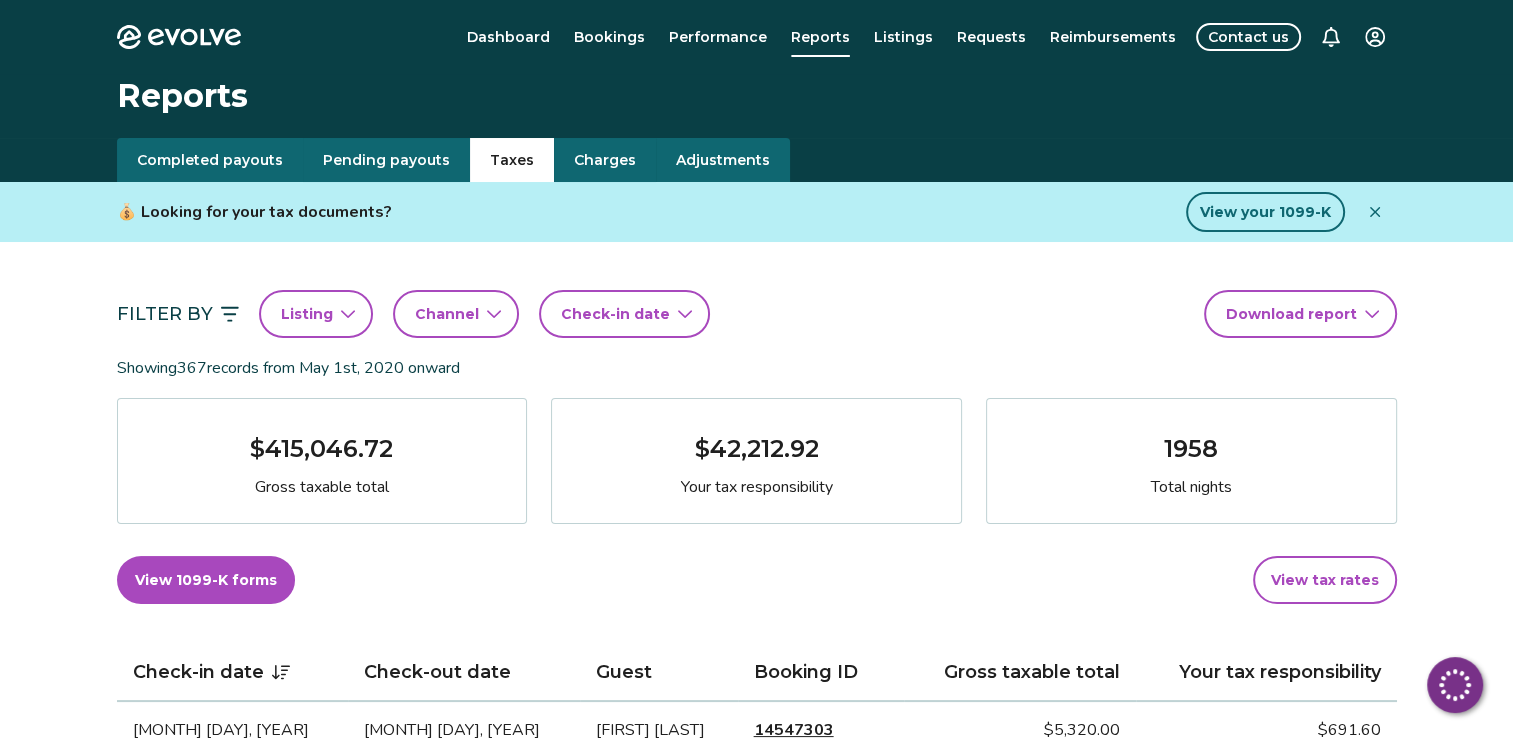 click on "Taxes" at bounding box center (512, 160) 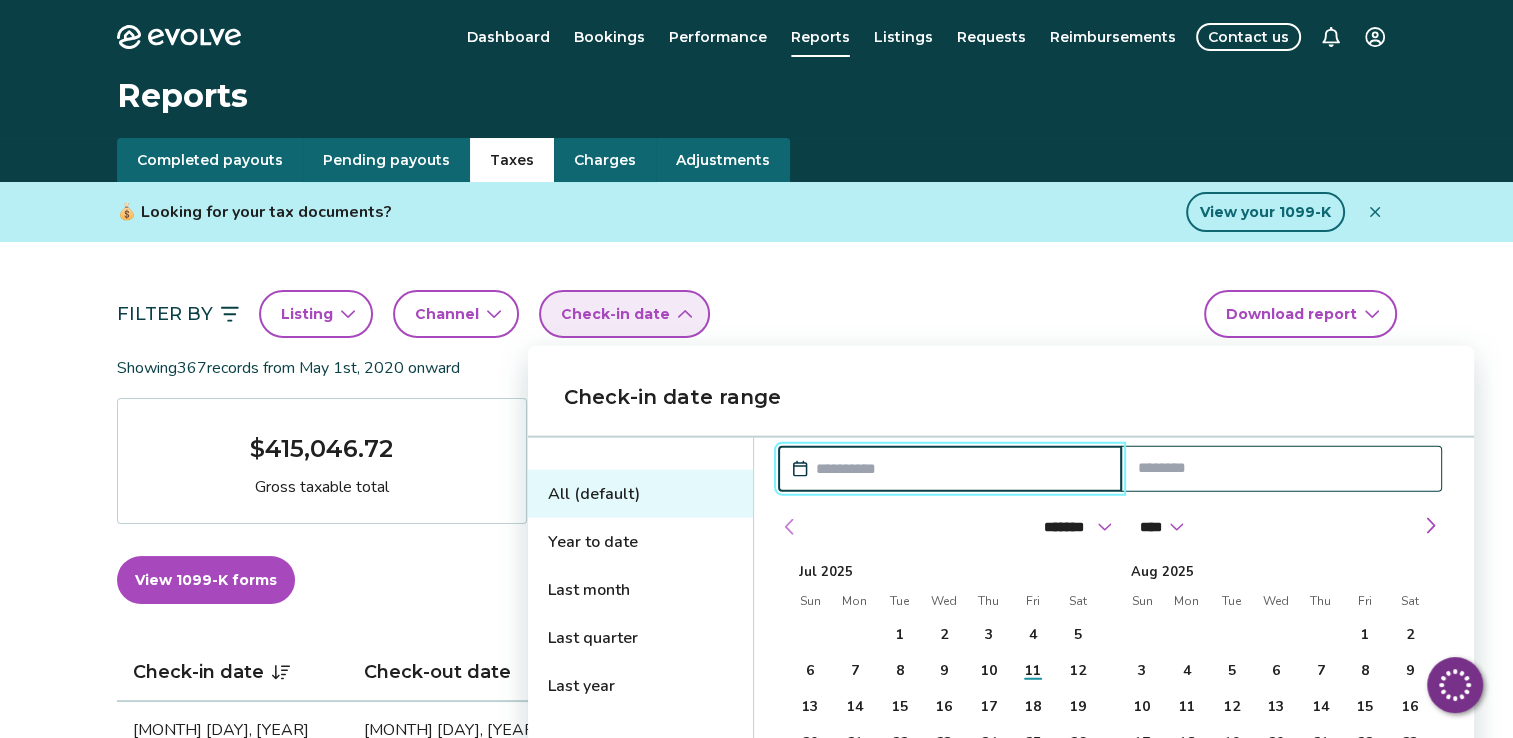 click at bounding box center [790, 527] 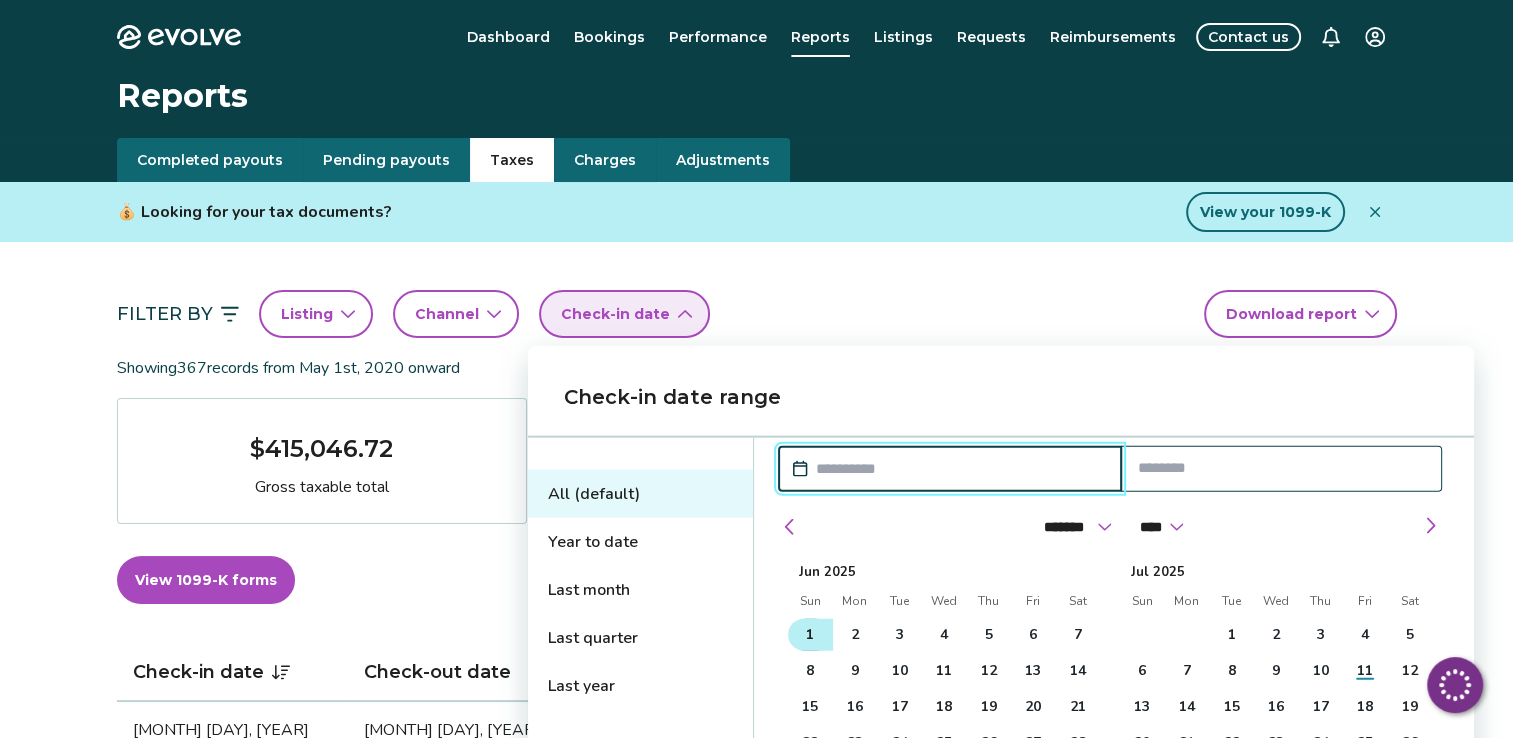 click on "1" at bounding box center (810, 635) 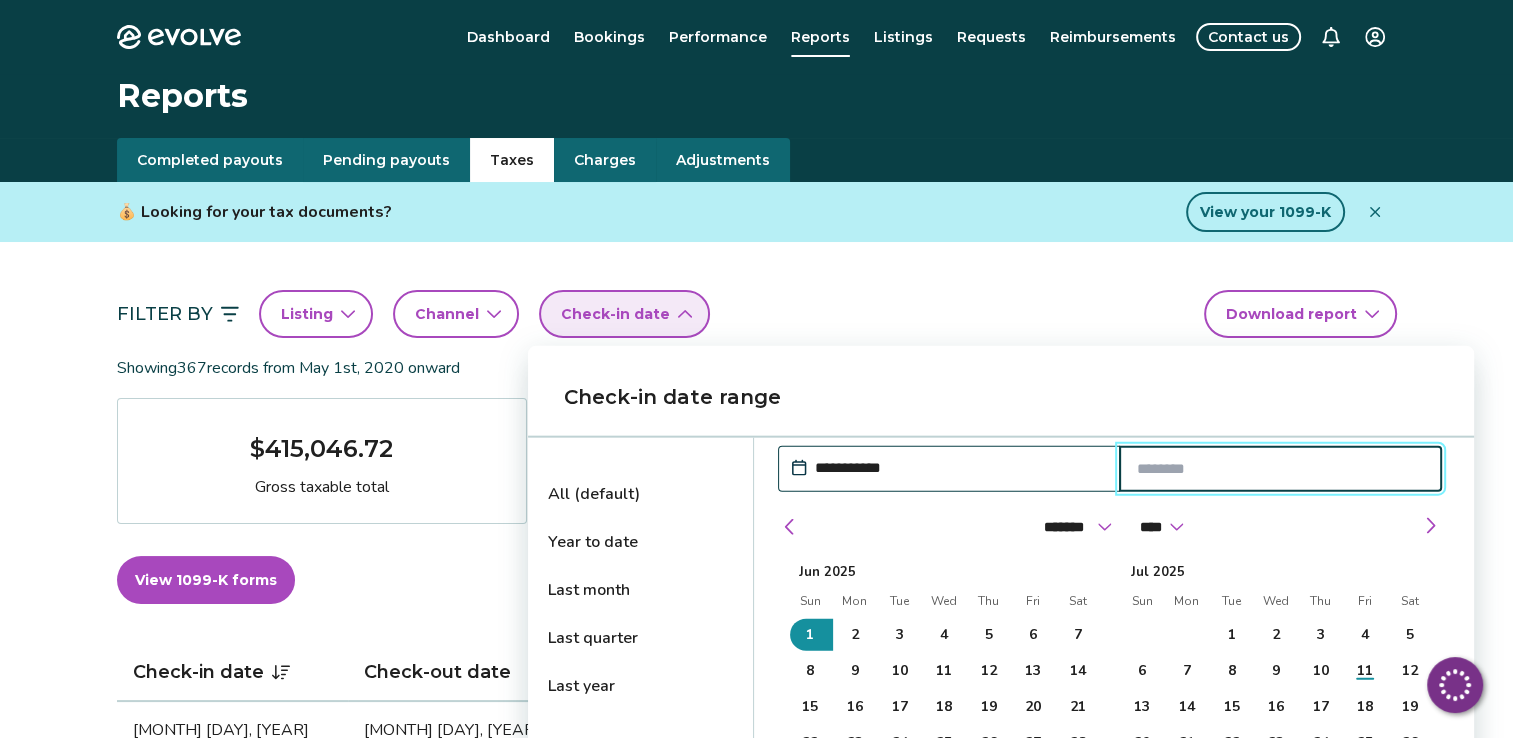 click at bounding box center (1281, 469) 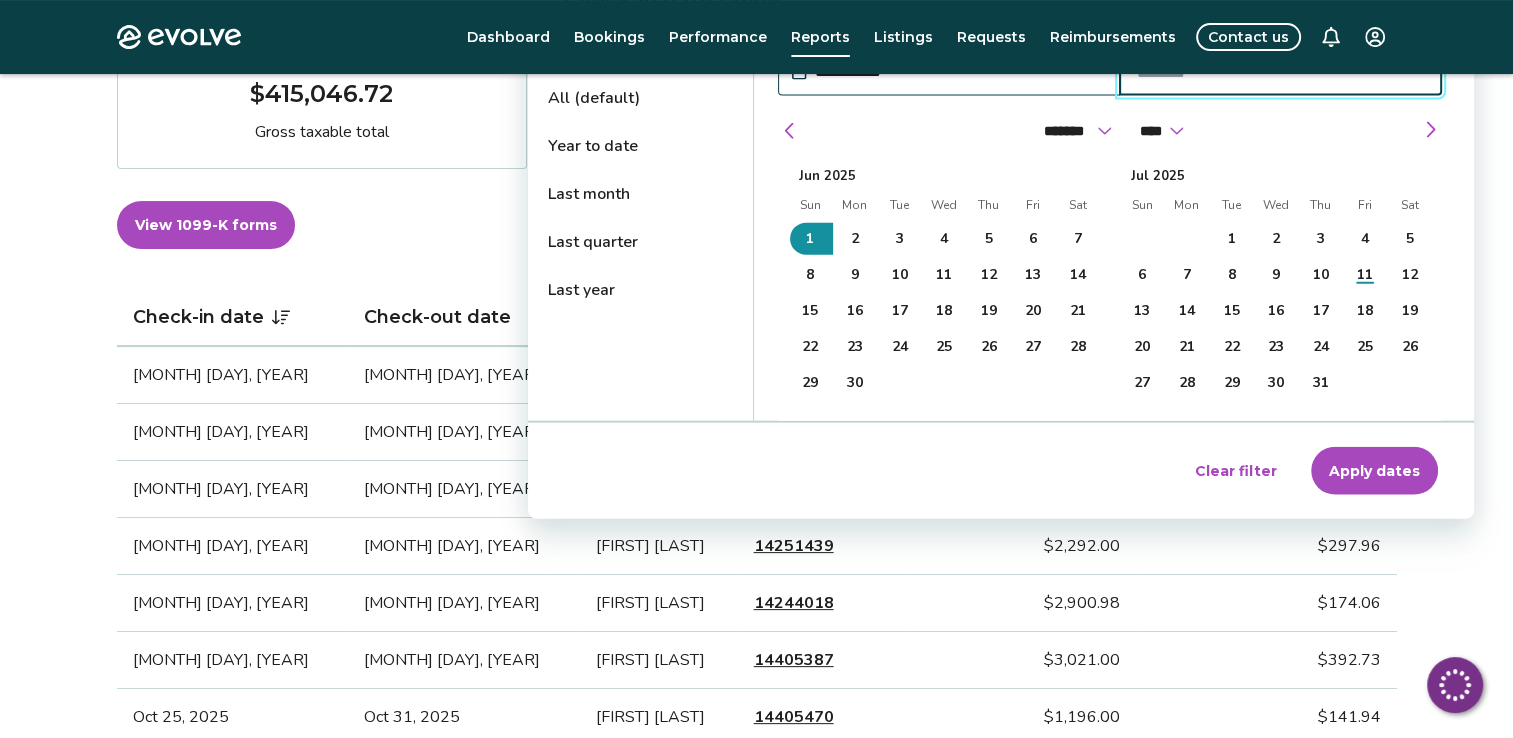 scroll, scrollTop: 440, scrollLeft: 0, axis: vertical 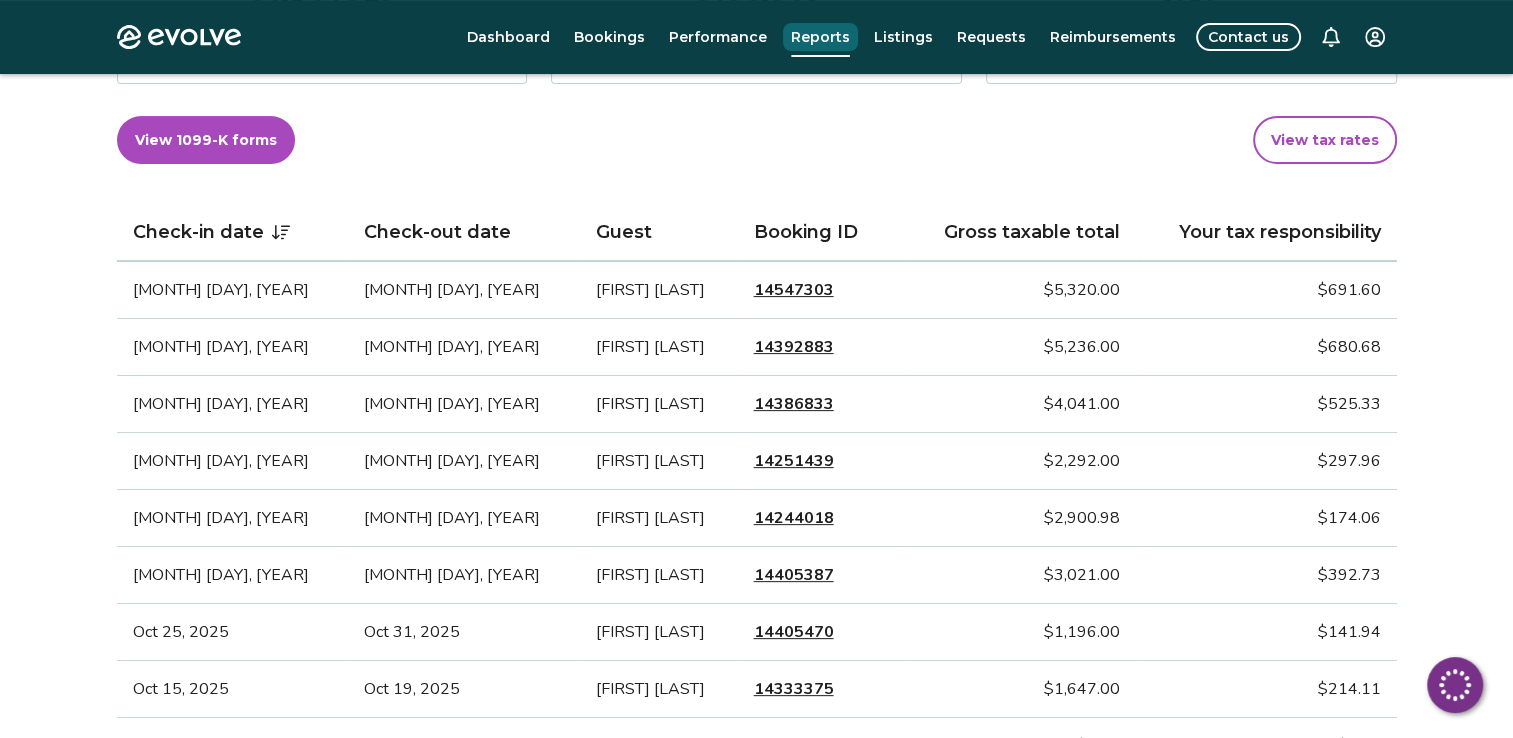 click on "Reports" at bounding box center (820, 37) 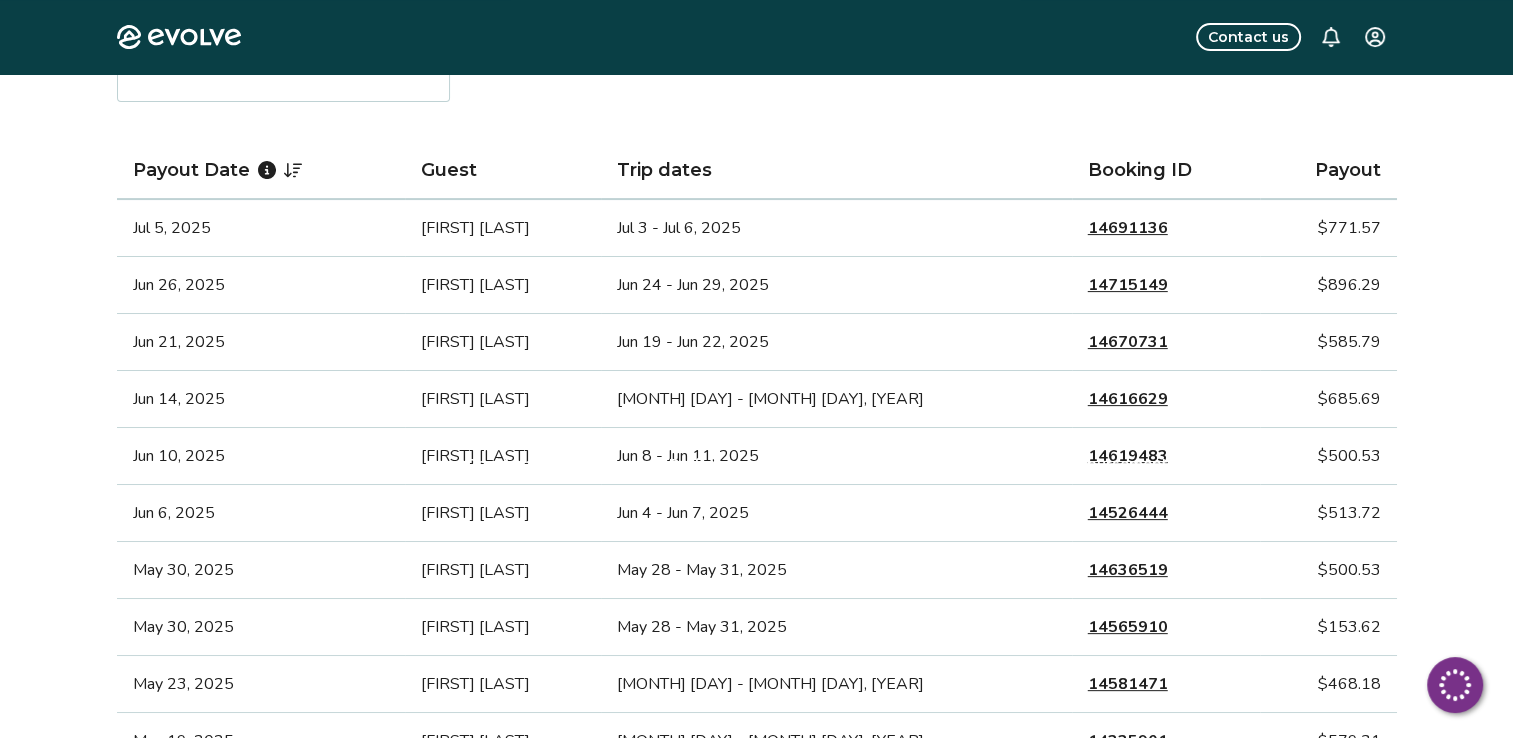 scroll, scrollTop: 0, scrollLeft: 0, axis: both 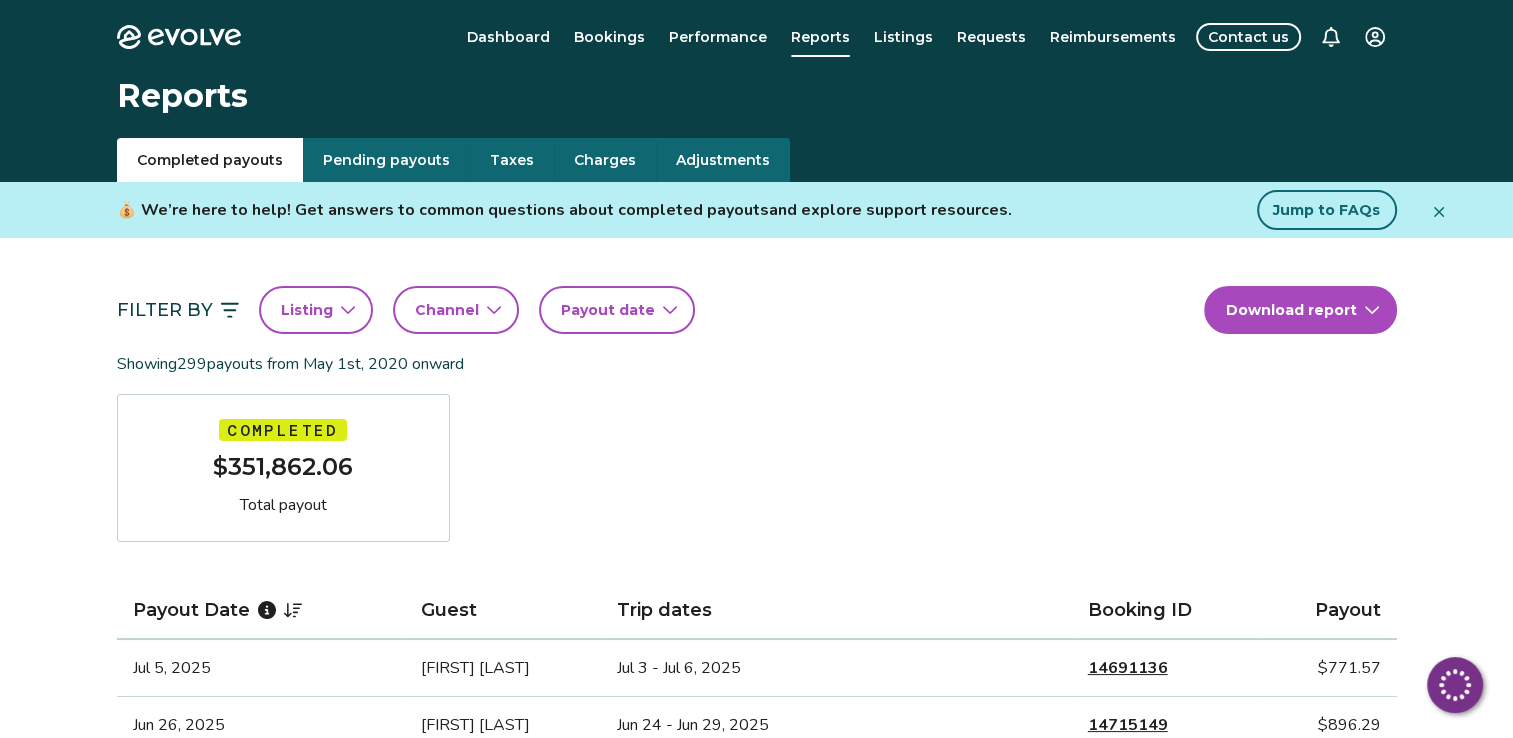 click on "Taxes" at bounding box center (512, 160) 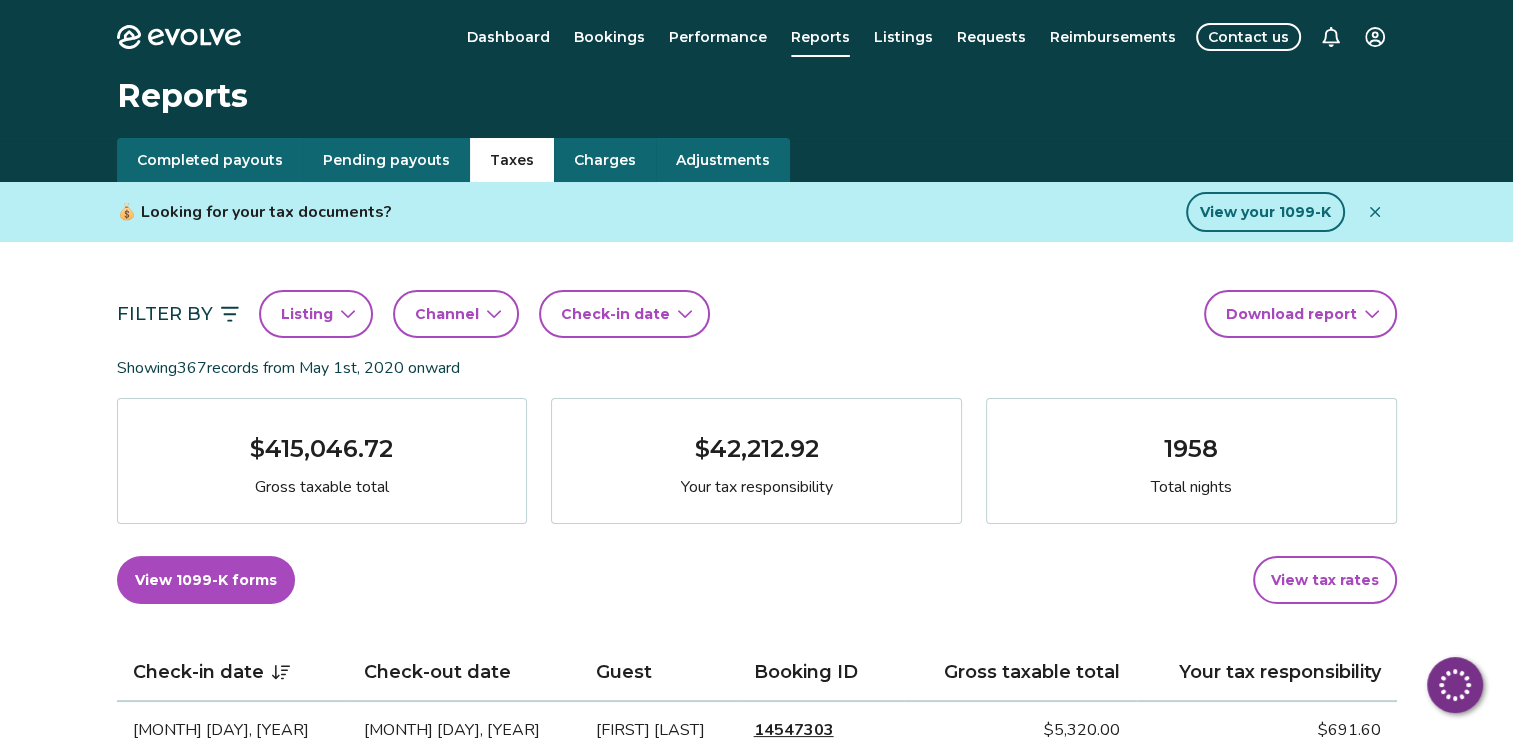 click on "Check-in date" at bounding box center (615, 314) 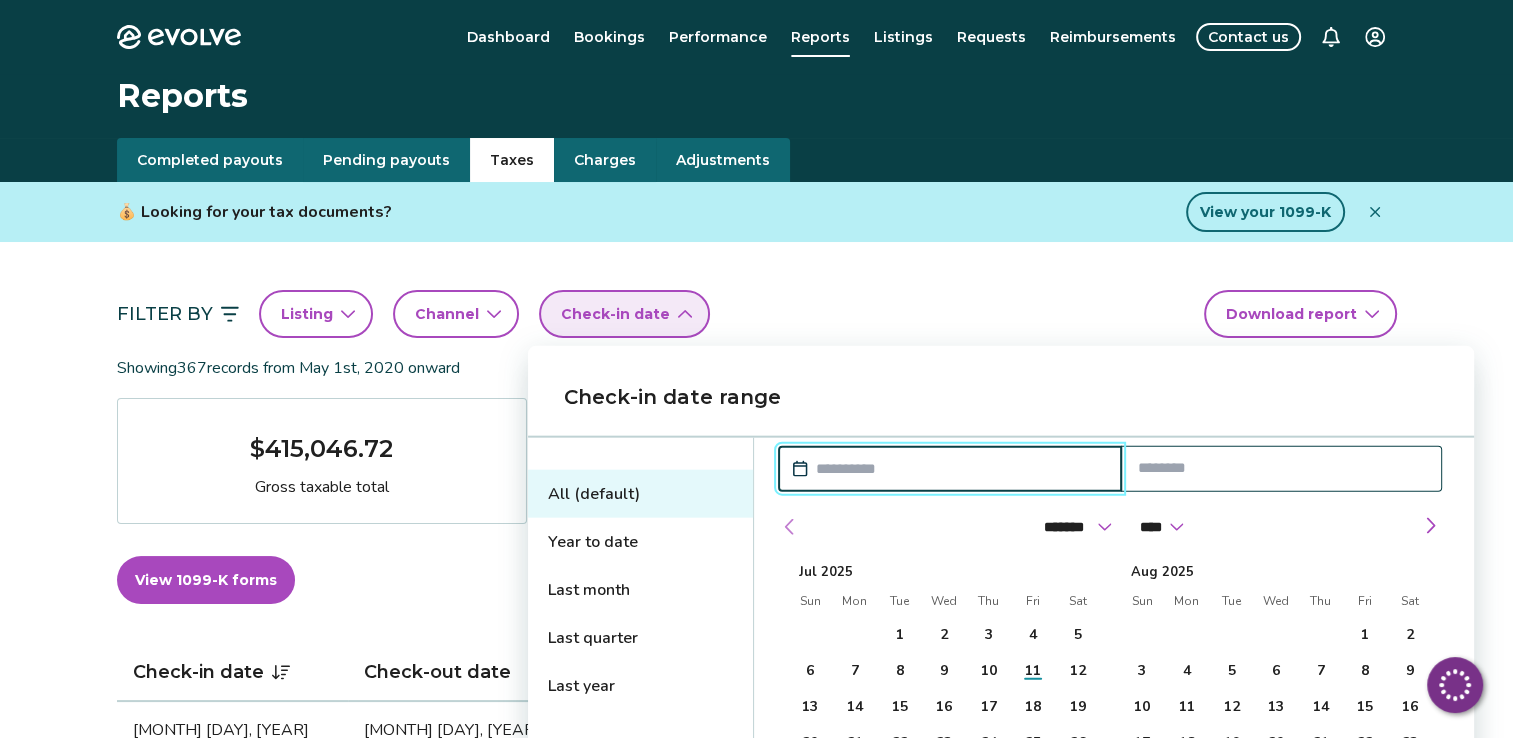 click at bounding box center (790, 527) 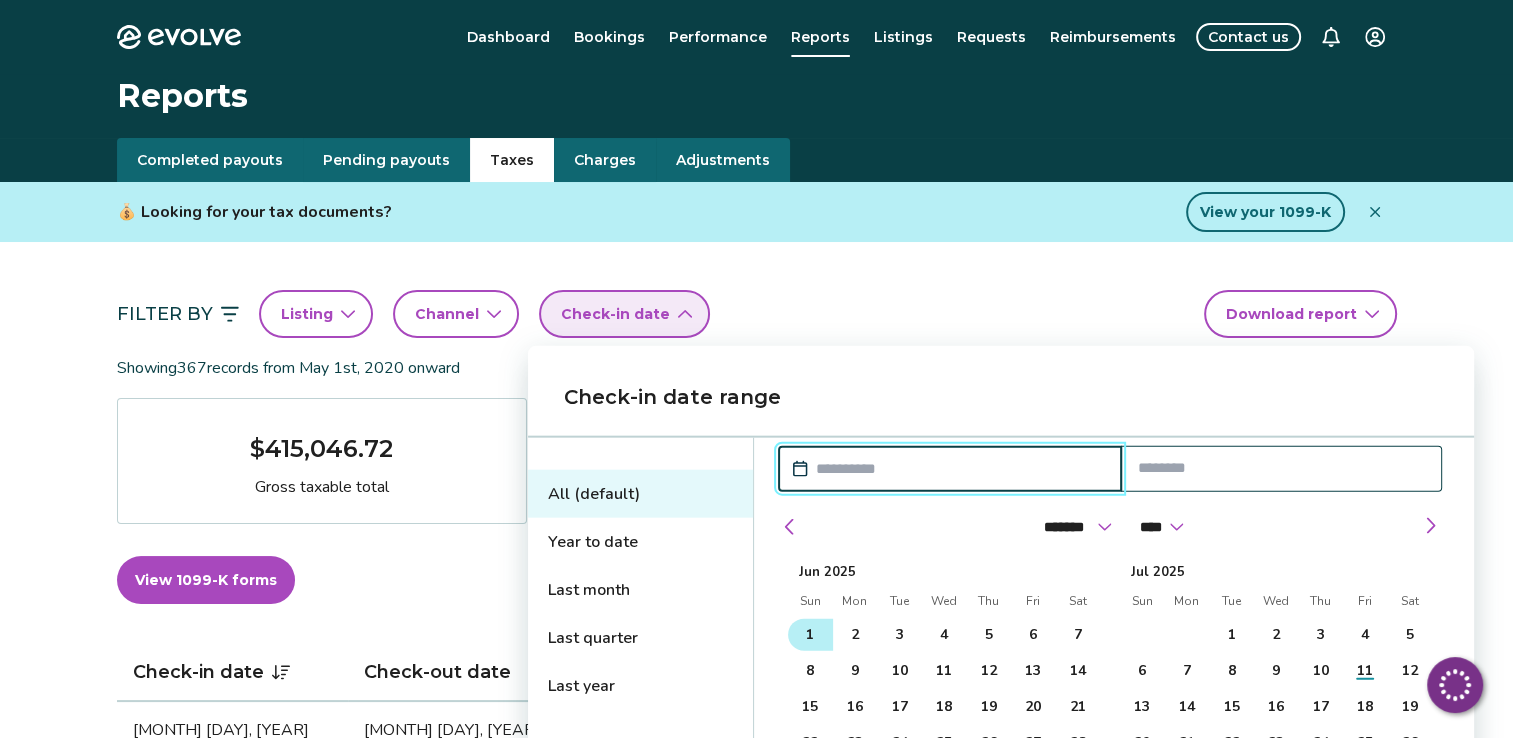 click on "1" at bounding box center [810, 635] 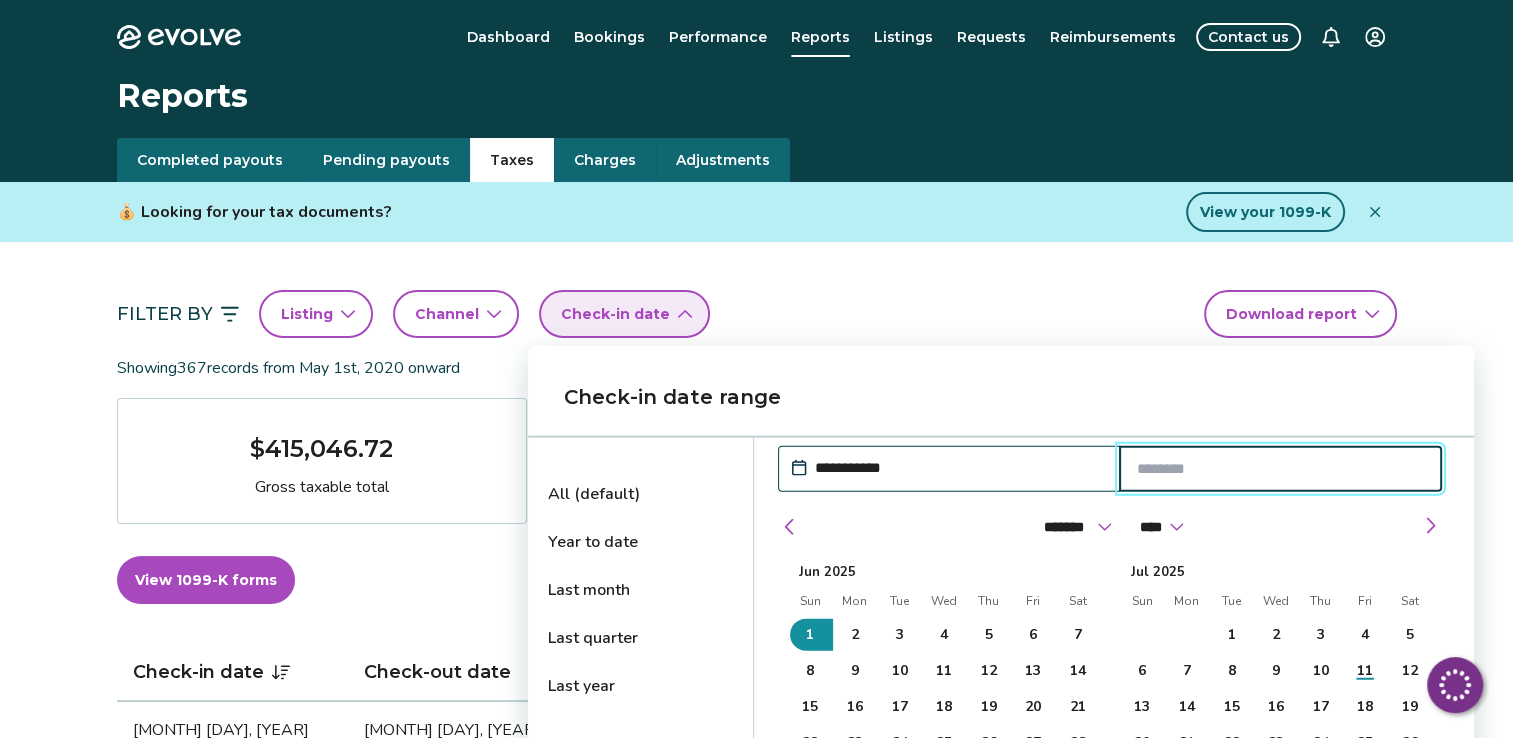 click at bounding box center [1281, 469] 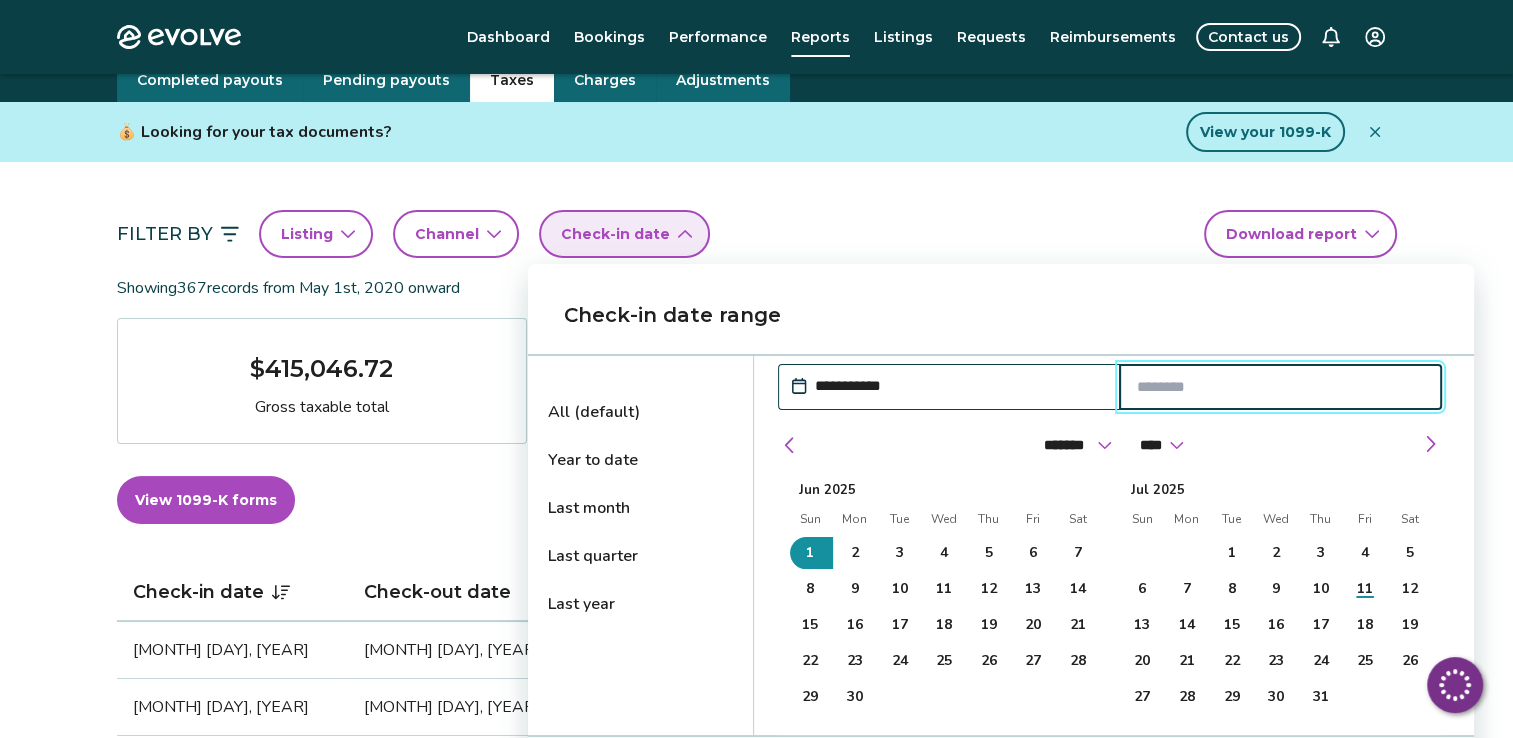 scroll, scrollTop: 120, scrollLeft: 0, axis: vertical 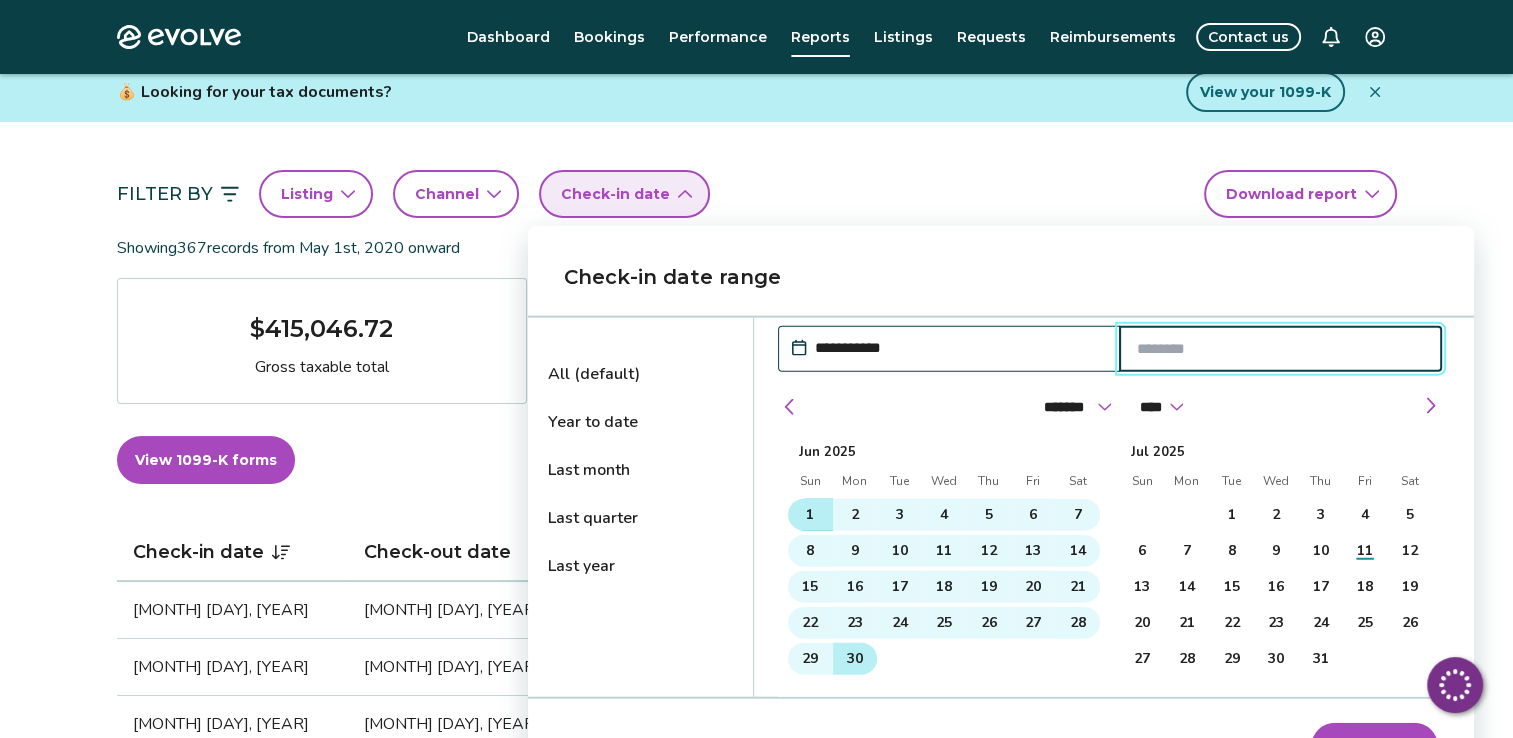 click on "30" at bounding box center (855, 659) 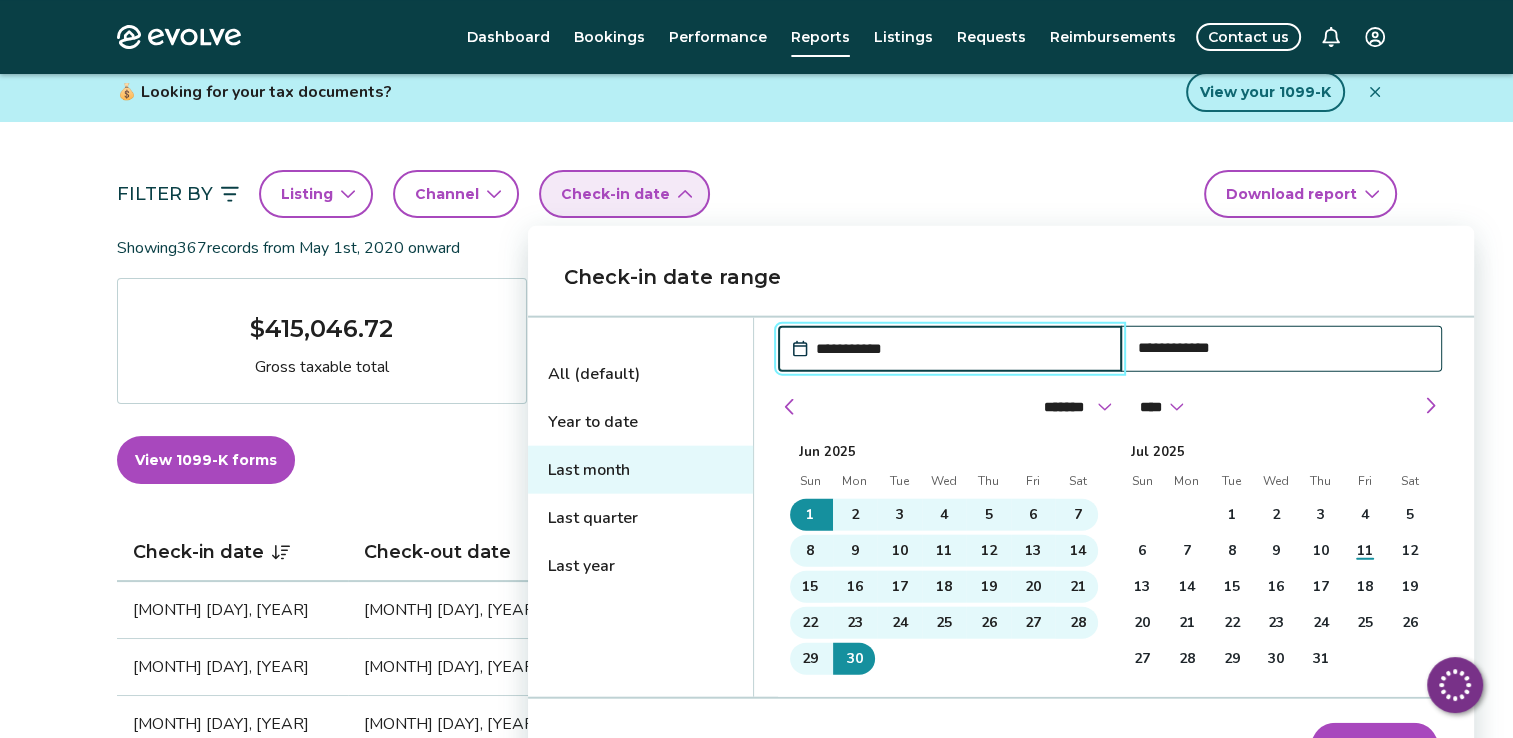 click on "Apply dates" at bounding box center [1374, 747] 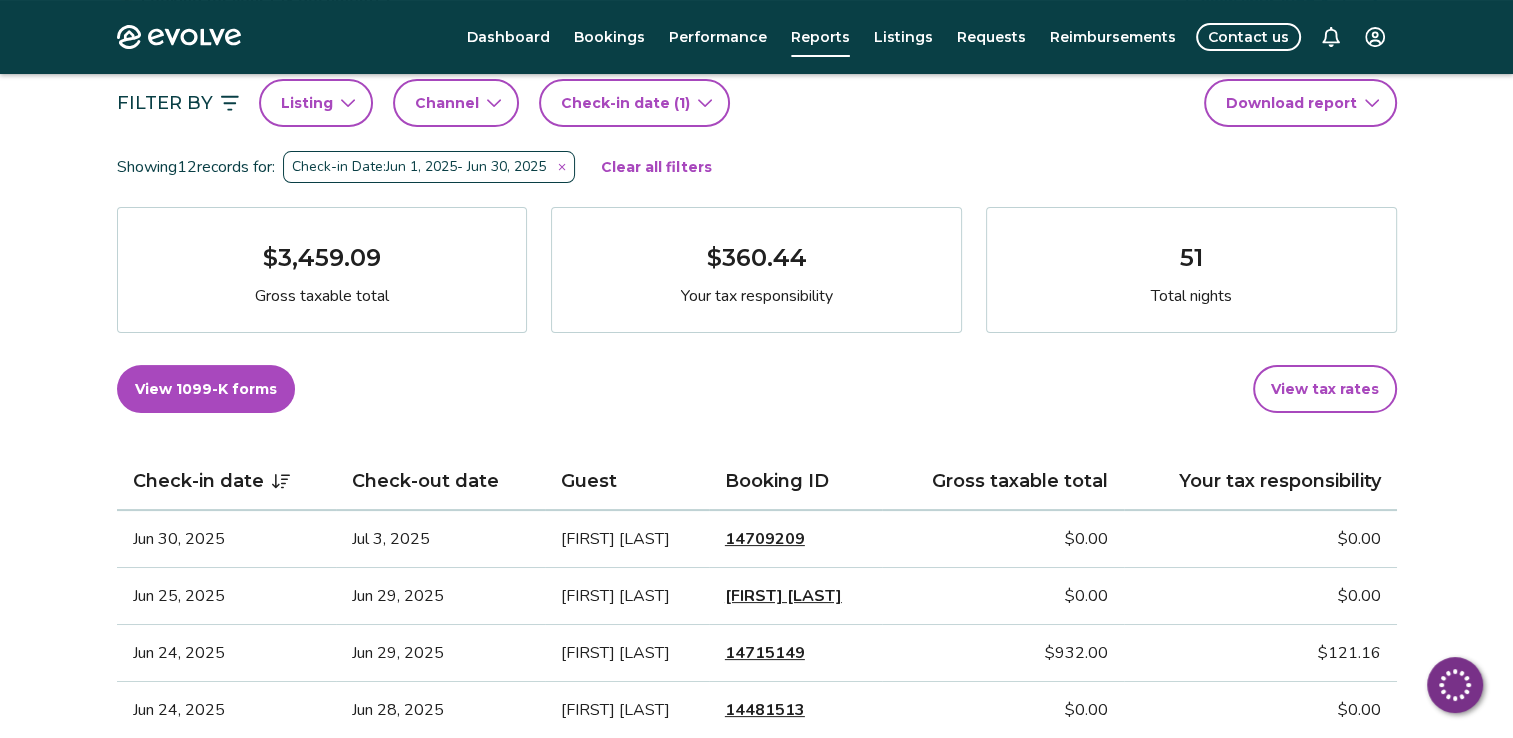 scroll, scrollTop: 213, scrollLeft: 0, axis: vertical 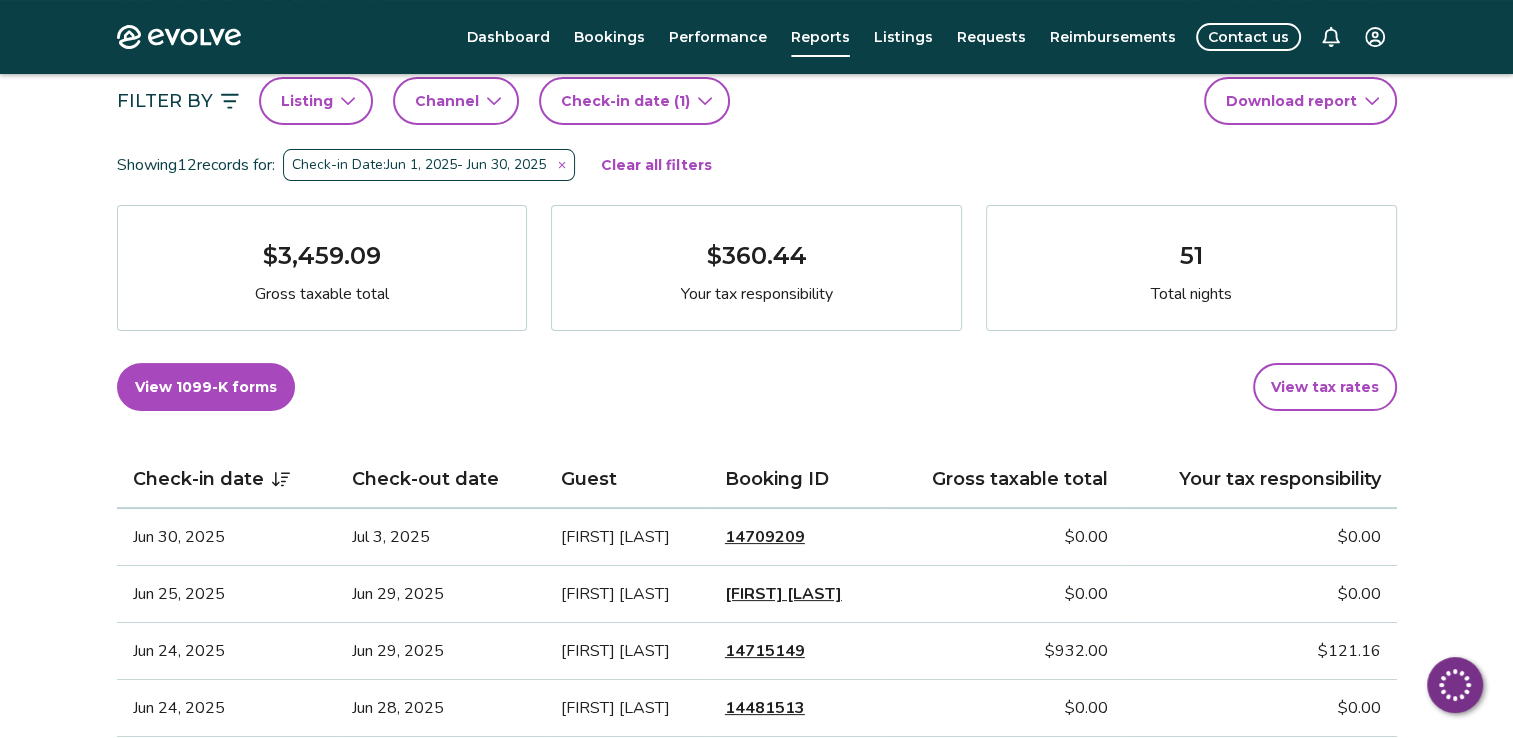 click on "Filter By  Listing Channel Check-in date ([NUMBER]) Download   report Showing  [NUMBER]  records   for: Check-in Date:  [MONTH] [DAY], [YEAR]  -   [MONTH] [DAY], [YEAR] Clear all filters [CURRENCY][AMOUNT] Gross taxable total [CURRENCY][AMOUNT] Your tax responsibility [NUMBER] Total nights View 1099-K forms View tax rates Check-in date Check-out date Guest Booking ID Gross taxable total Your tax responsibility [MONTH] [DAY], [YEAR] [MONTH] [DAY], [YEAR] [FIRST] [LAST] [NUMBER] [CURRENCY][AMOUNT] [CURRENCY][AMOUNT] [MONTH] [DAY], [YEAR] [MONTH] [DAY], [YEAR] [FIRST] [LAST] [NUMBER] [CURRENCY][AMOUNT] [CURRENCY][AMOUNT] [MONTH] [DAY], [YEAR] [MONTH] [DAY], [YEAR] [FIRST] [LAST] [NUMBER] [CURRENCY][AMOUNT] [CURRENCY][AMOUNT] [MONTH] [DAY], [YEAR] [MONTH] [DAY], [YEAR] [FIRST] [LAST] [NUMBER] [CURRENCY][AMOUNT] [CURRENCY][AMOUNT] [MONTH] [DAY], [YEAR] [MONTH] [DAY], [YEAR] [FIRST] [LAST] [NUMBER] [CURRENCY][AMOUNT] [CURRENCY][AMOUNT] [MONTH] [DAY], [YEAR] [MONTH] [DAY], [YEAR] [FIRST] [LAST] [NUMBER] [CURRENCY][AMOUNT] [CURRENCY][AMOUNT] [MONTH] [DAY], [YEAR] [MONTH] [DAY], [YEAR] [FIRST] [LAST] [NUMBER] [CURRENCY][AMOUNT] [CURRENCY][AMOUNT] [MONTH] [DAY], [YEAR] [MONTH] [DAY], [YEAR] [FIRST] [LAST] [NUMBER] [CURRENCY][AMOUNT] [CURRENCY][AMOUNT] [MONTH] [DAY], [YEAR] [MONTH] [DAY], [YEAR] [FIRST] [LAST] [NUMBER] [CURRENCY][AMOUNT] [CURRENCY][AMOUNT] [MONTH] [DAY], [YEAR] [MONTH] [DAY], [YEAR] [FIRST] [LAST] [NUMBER] [CURRENCY][AMOUNT] [CURRENCY][AMOUNT] [MONTH] [DAY], [YEAR] [MONTH] [DAY], [YEAR] [FIRST] [LAST] [NUMBER] [CURRENCY][AMOUNT] [CURRENCY][AMOUNT]" at bounding box center [757, 671] 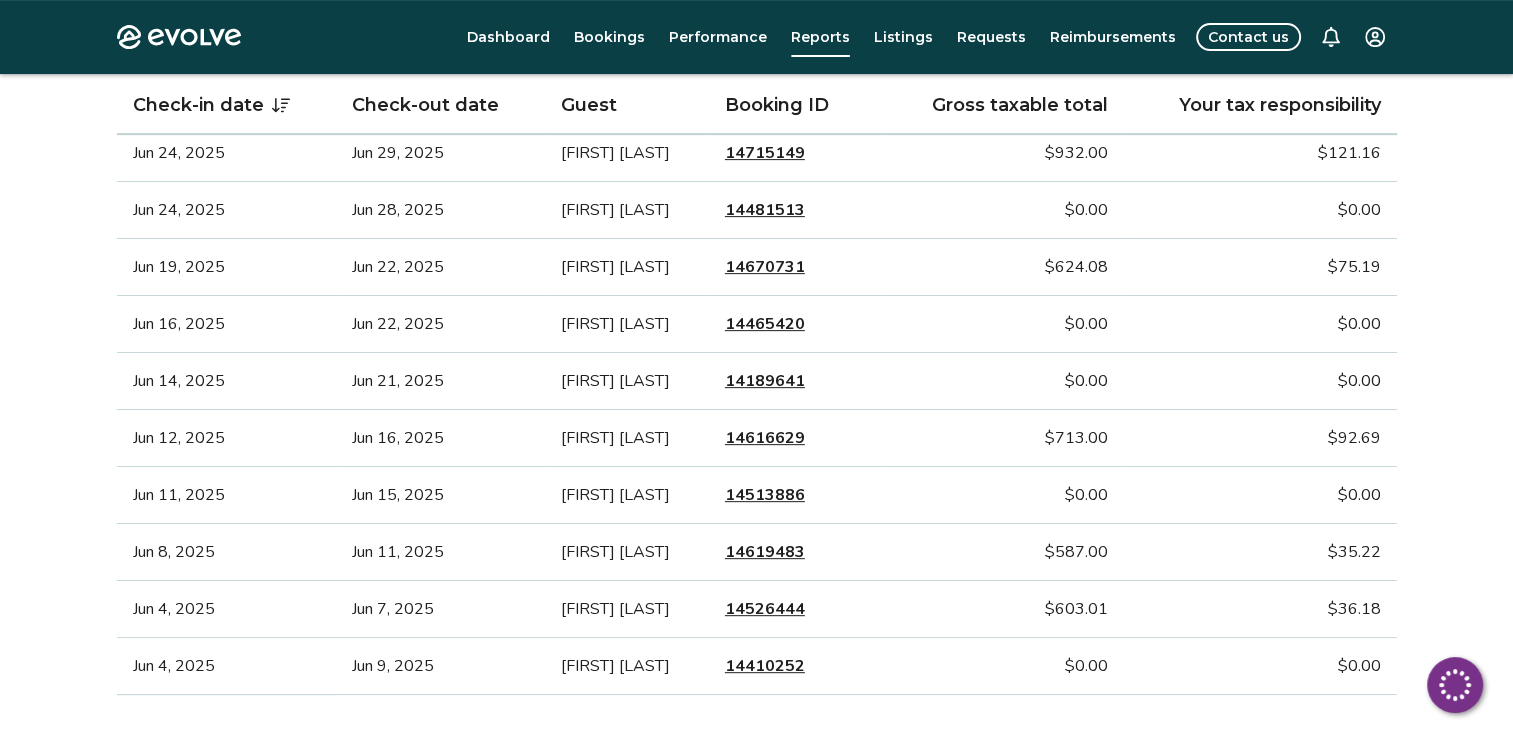 scroll, scrollTop: 695, scrollLeft: 0, axis: vertical 